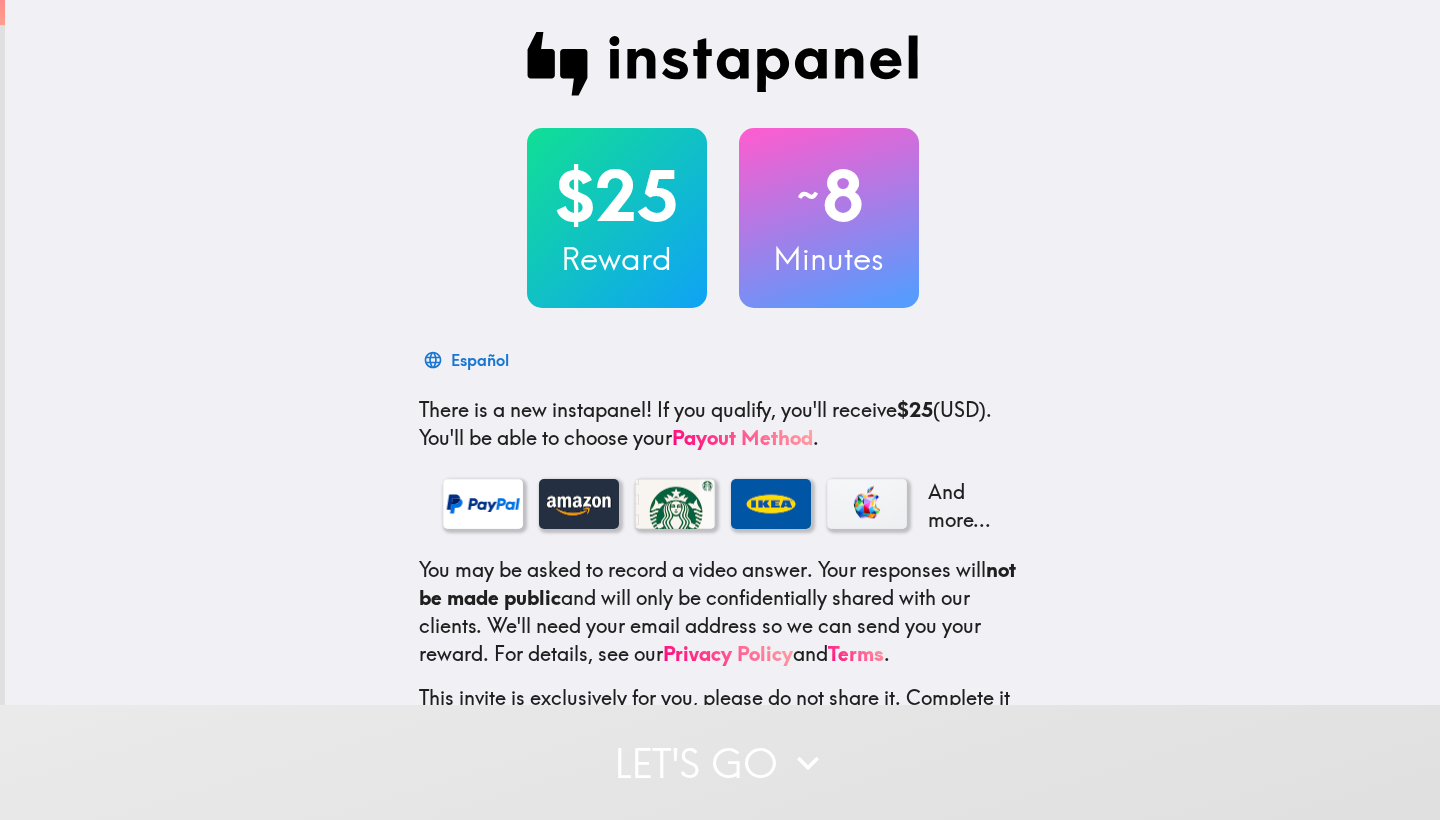 scroll, scrollTop: 0, scrollLeft: 0, axis: both 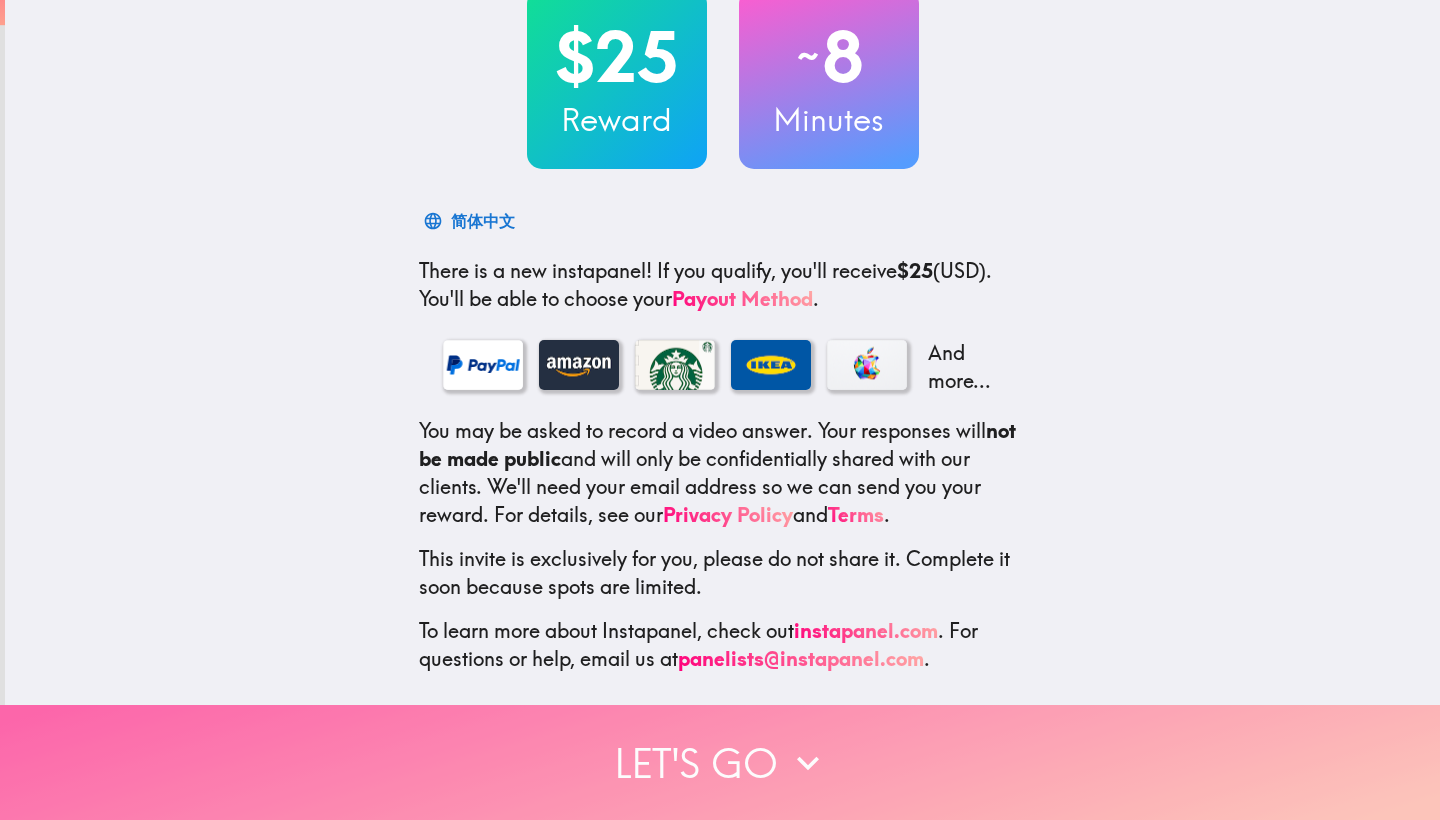 click on "Let's go" at bounding box center (720, 762) 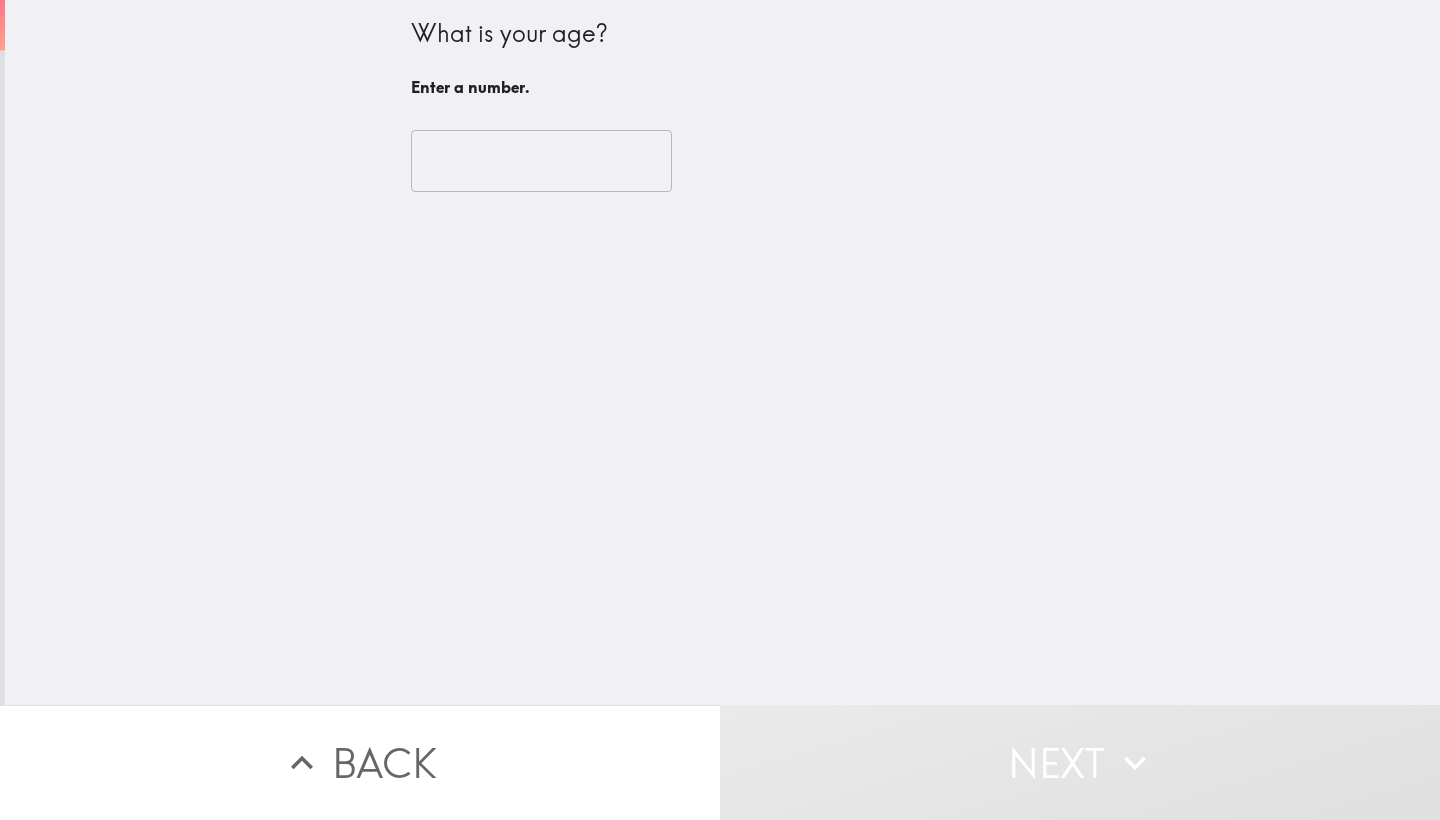 scroll, scrollTop: 0, scrollLeft: 0, axis: both 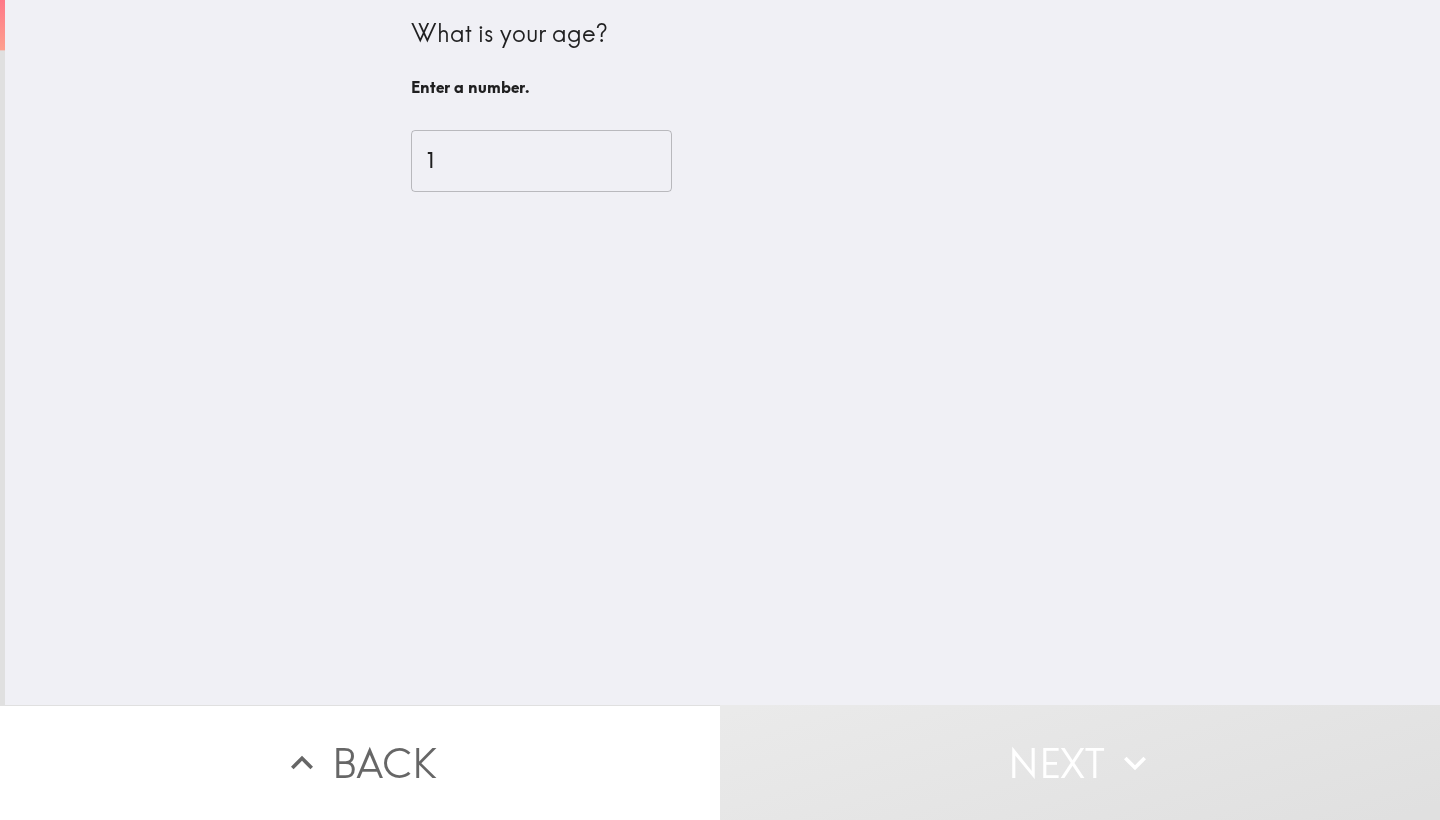 click on "1" at bounding box center (541, 161) 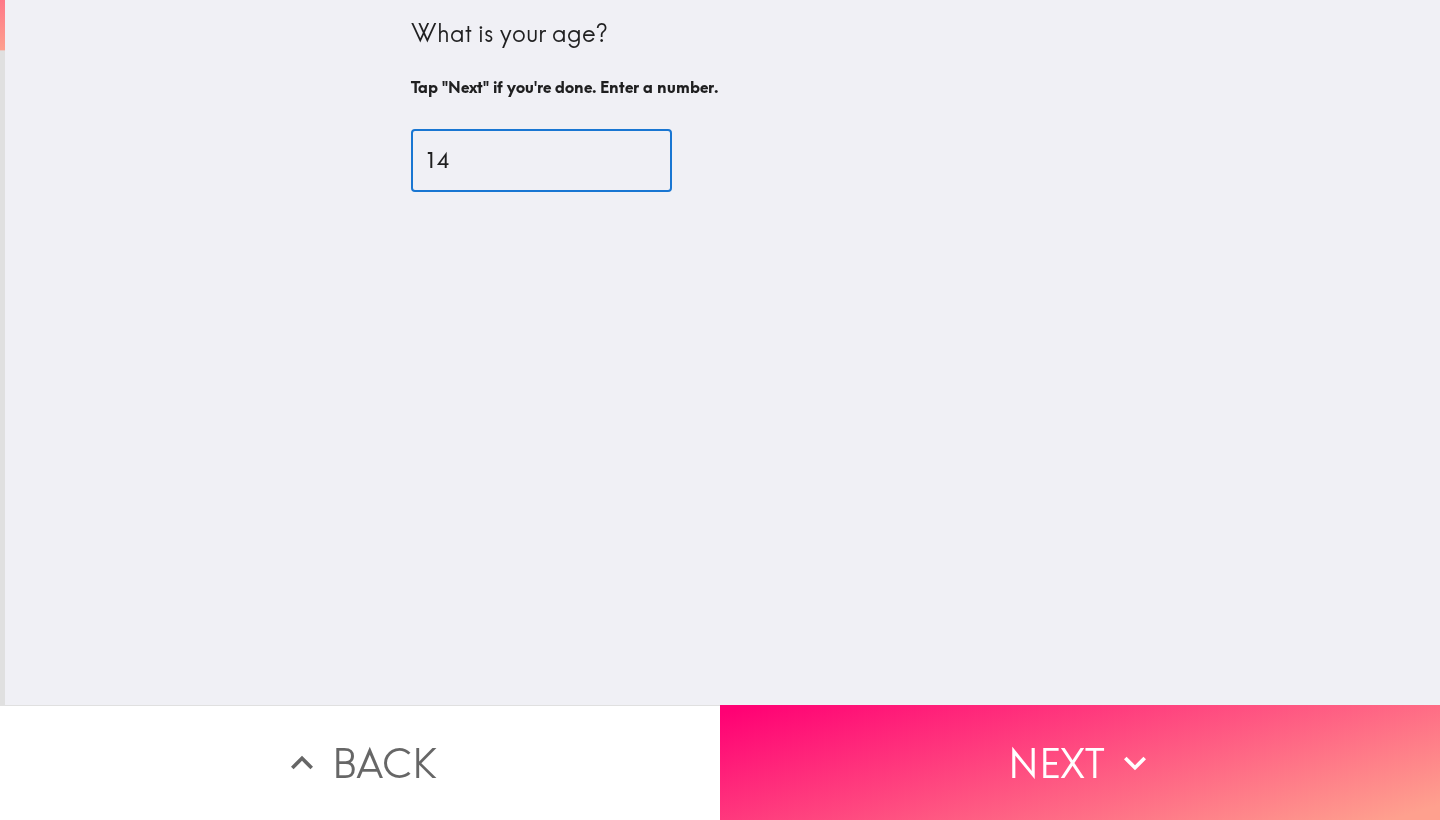 click on "14" at bounding box center [541, 161] 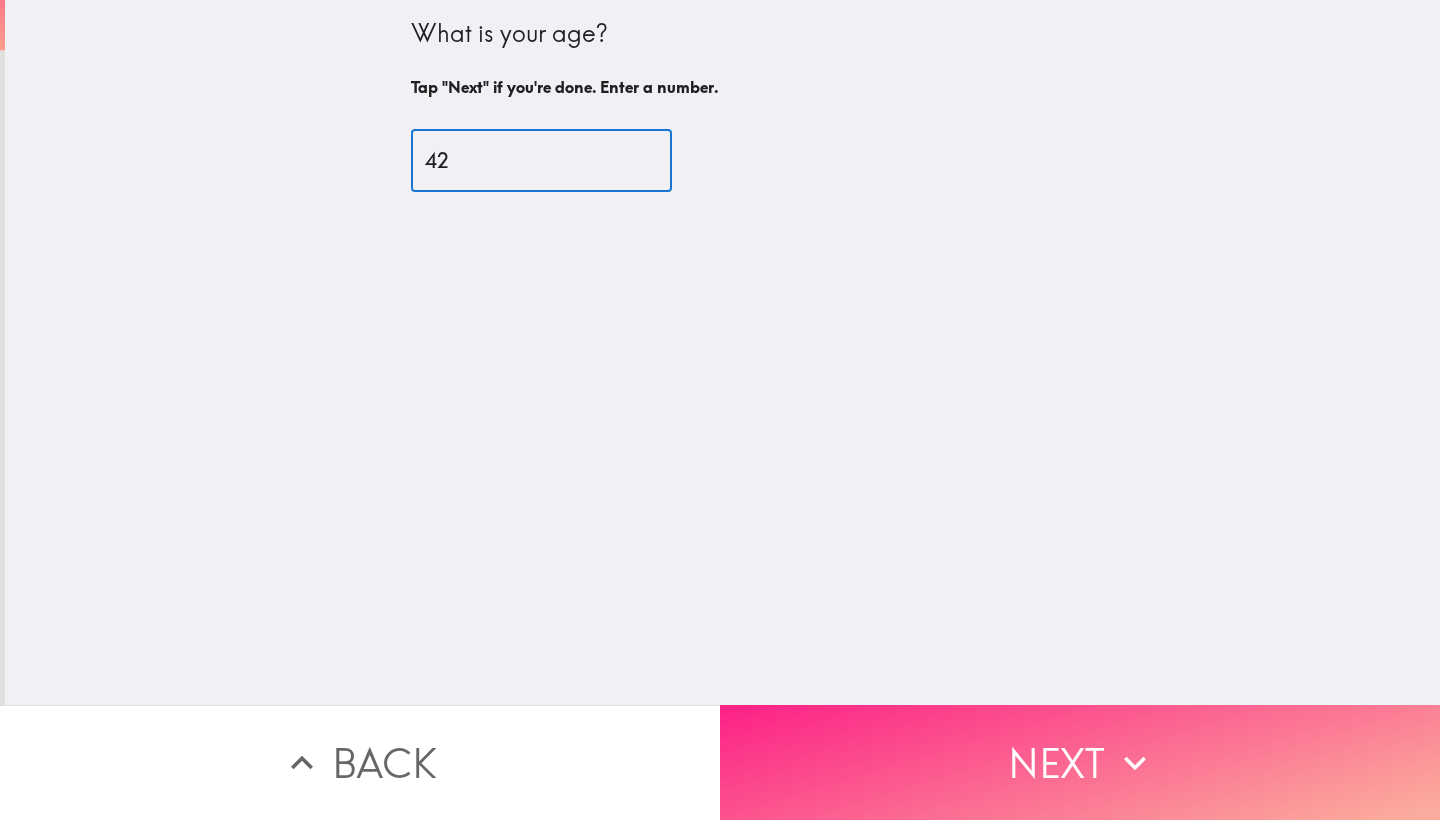 type on "42" 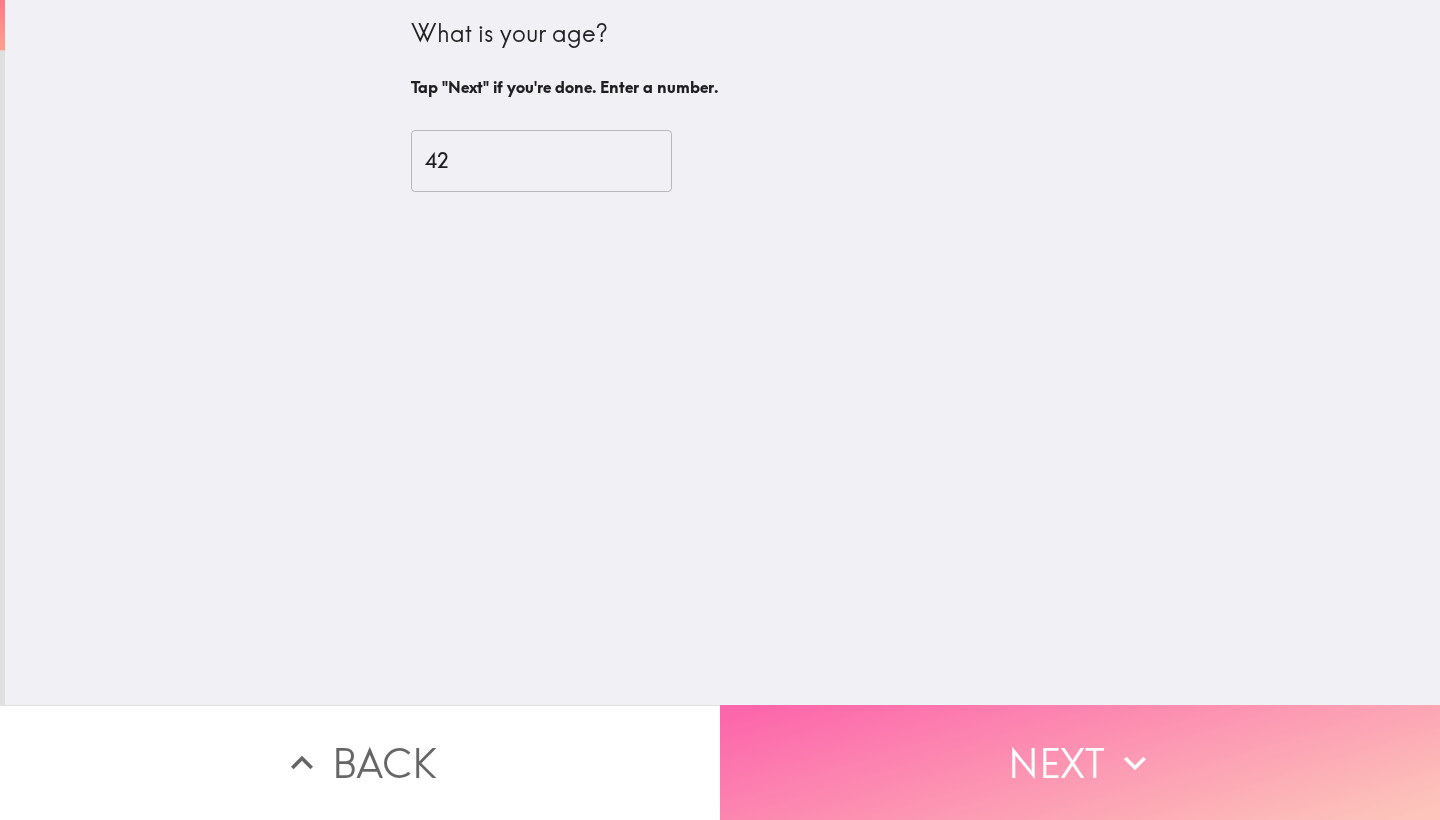 click on "Next" at bounding box center (1080, 762) 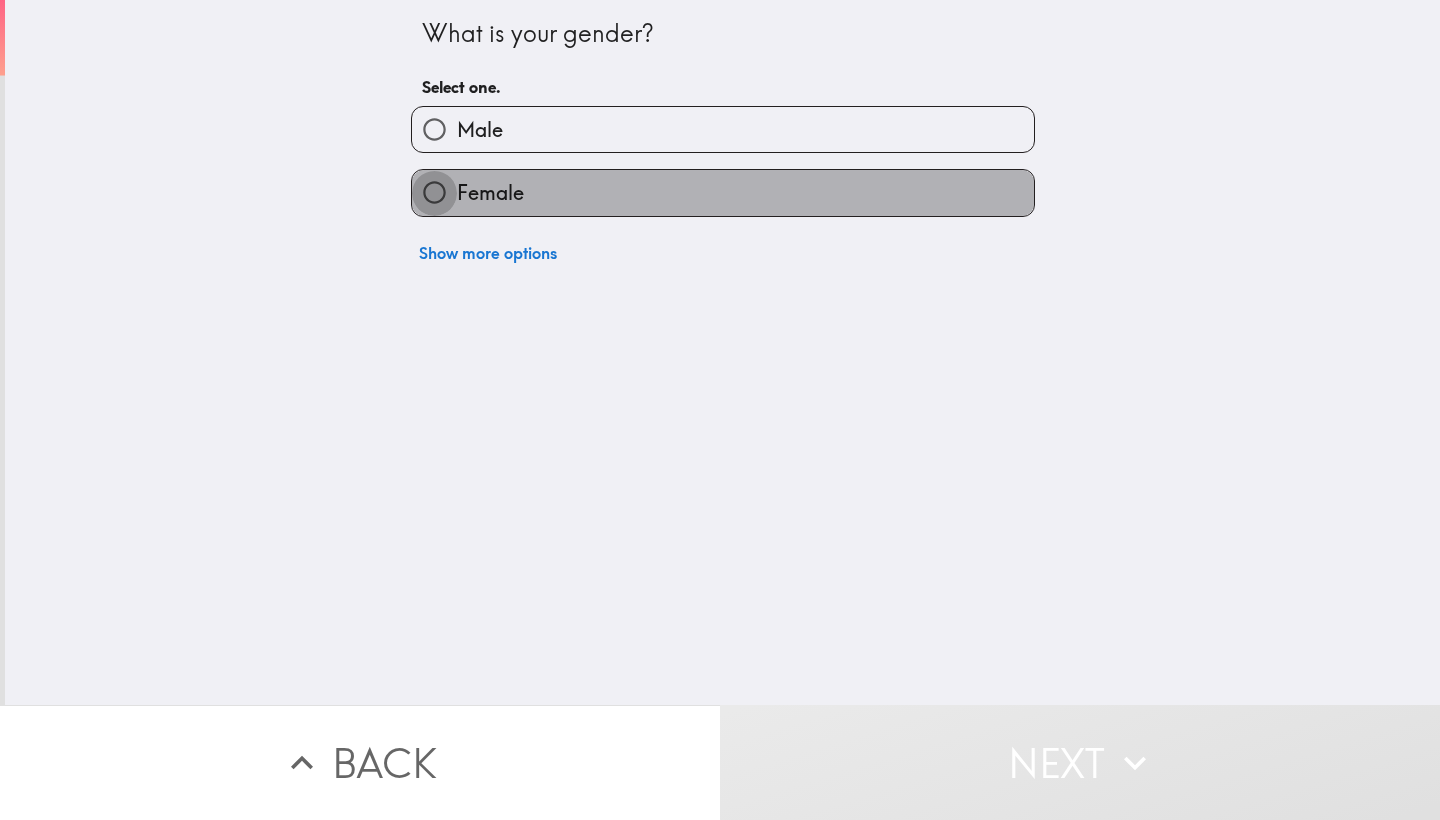 click on "Female" at bounding box center [434, 192] 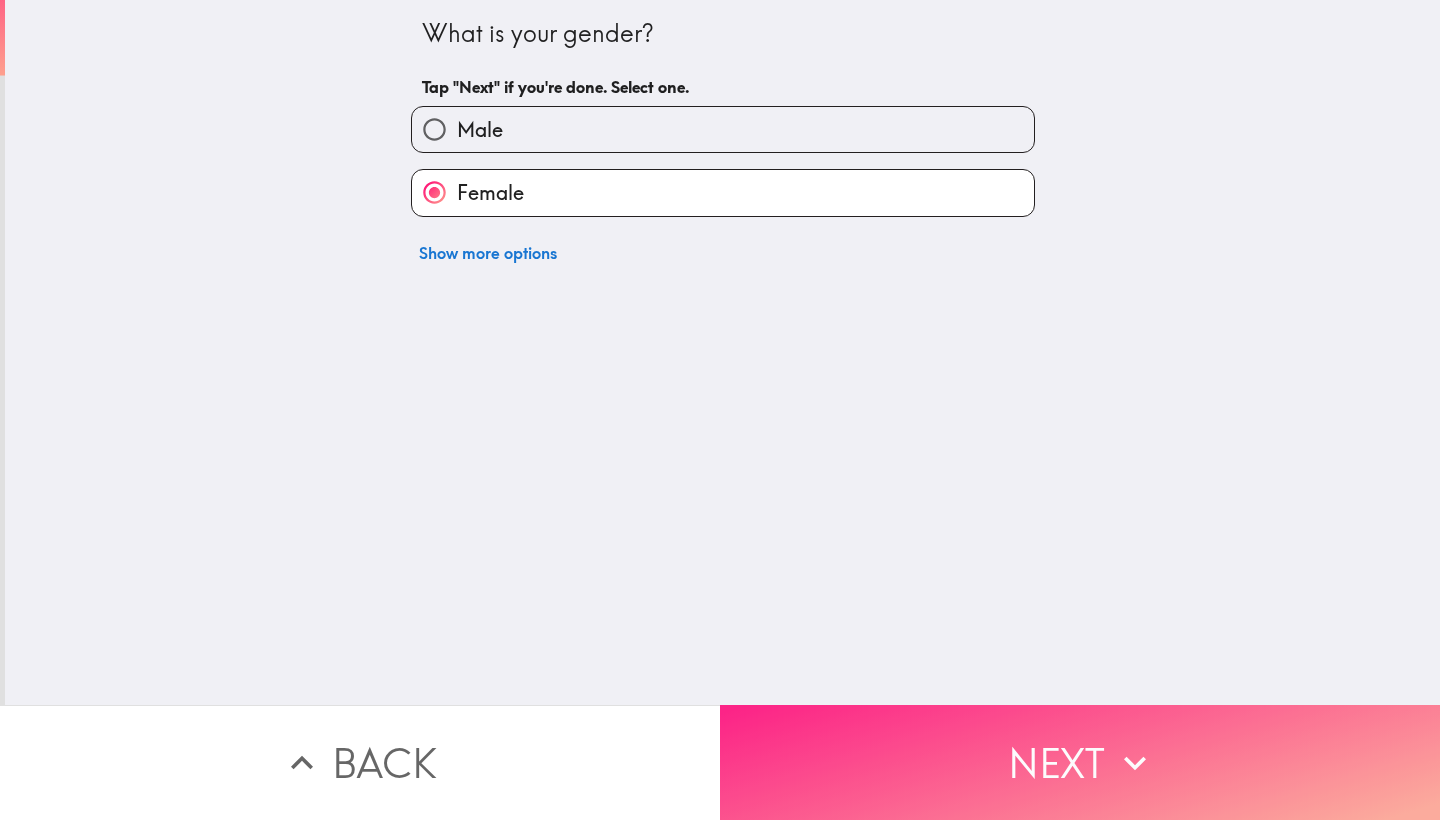 click on "Next" at bounding box center (1080, 762) 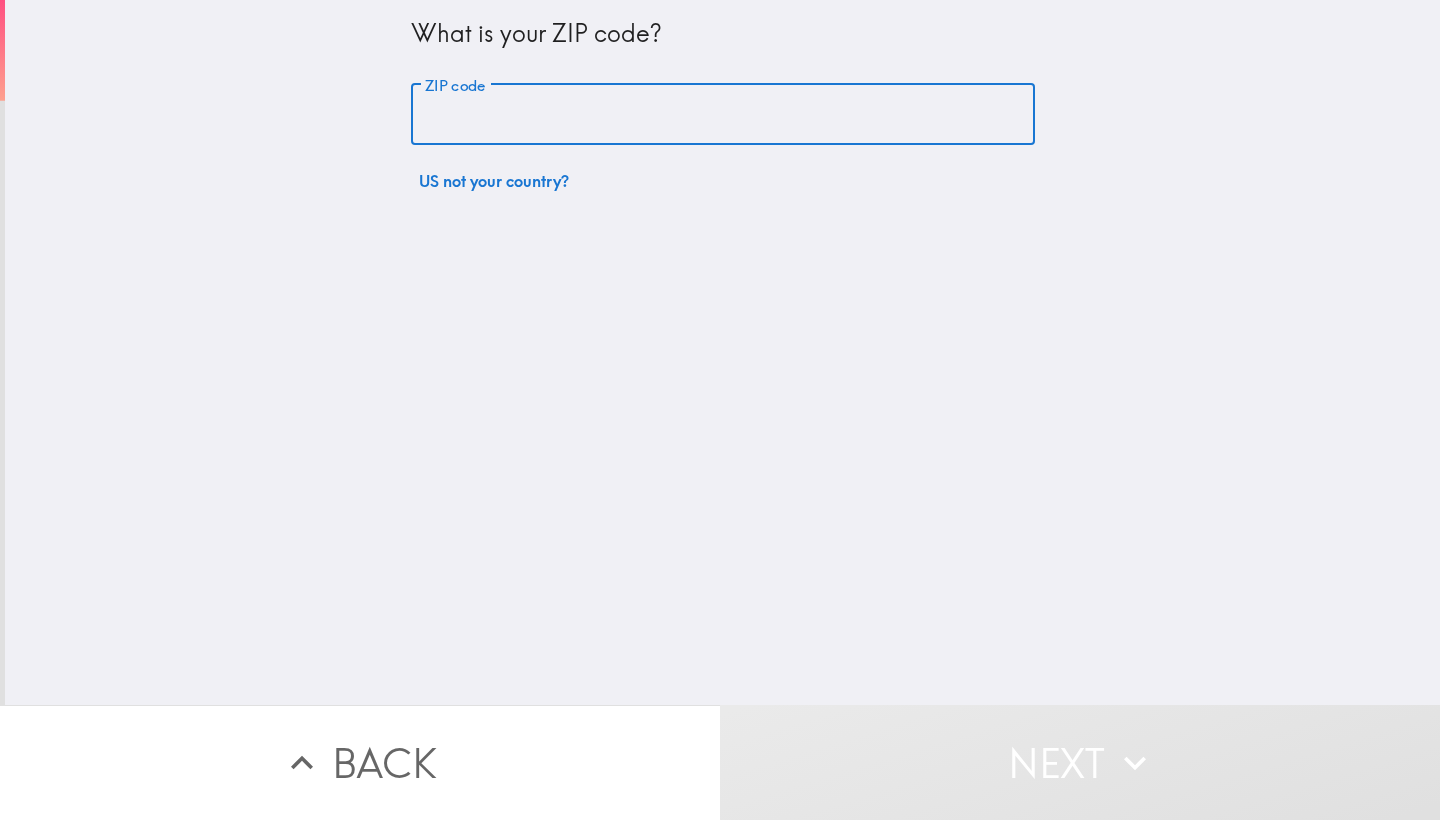 click on "ZIP code" at bounding box center (723, 115) 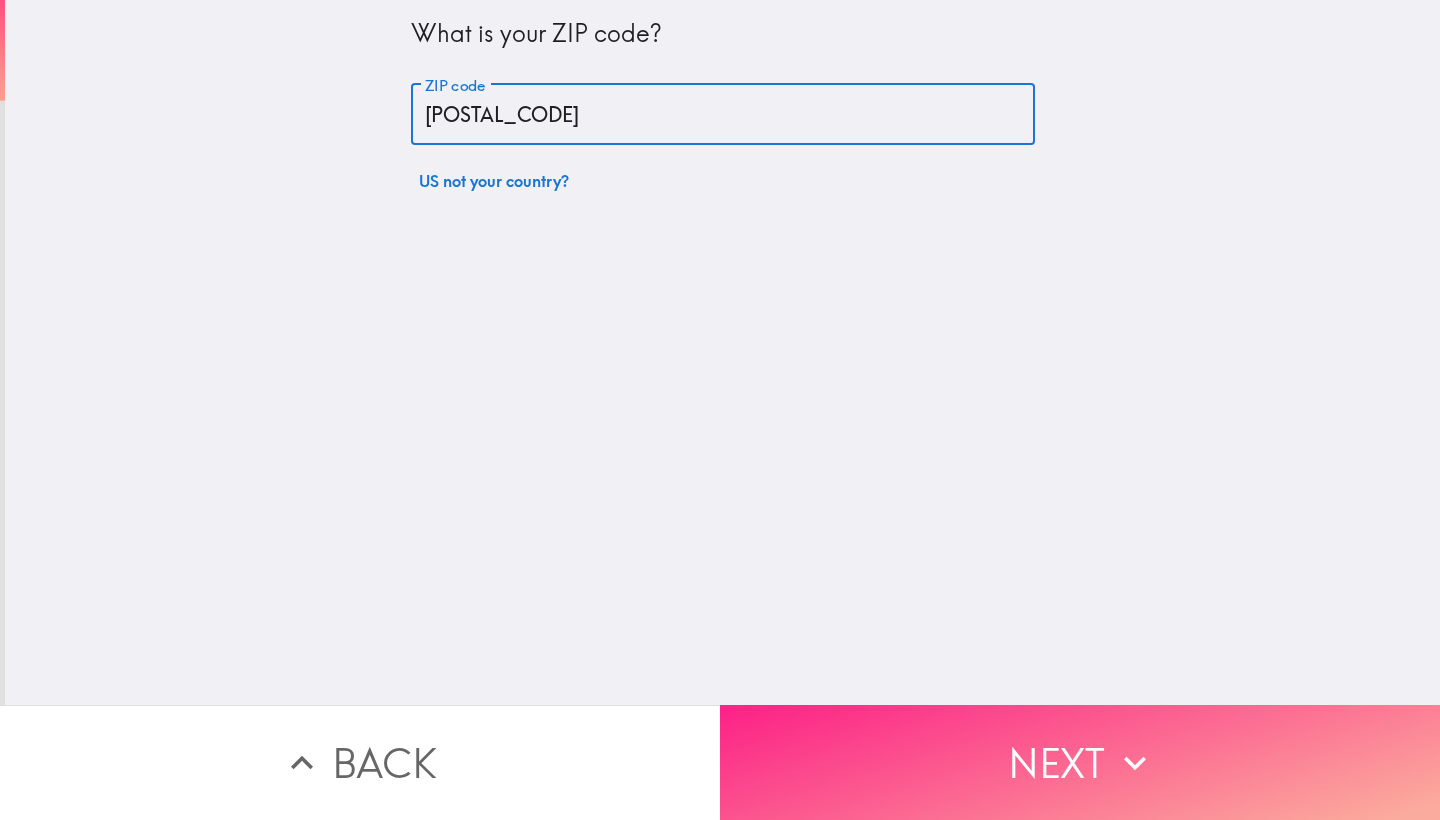 type on "[POSTAL_CODE]" 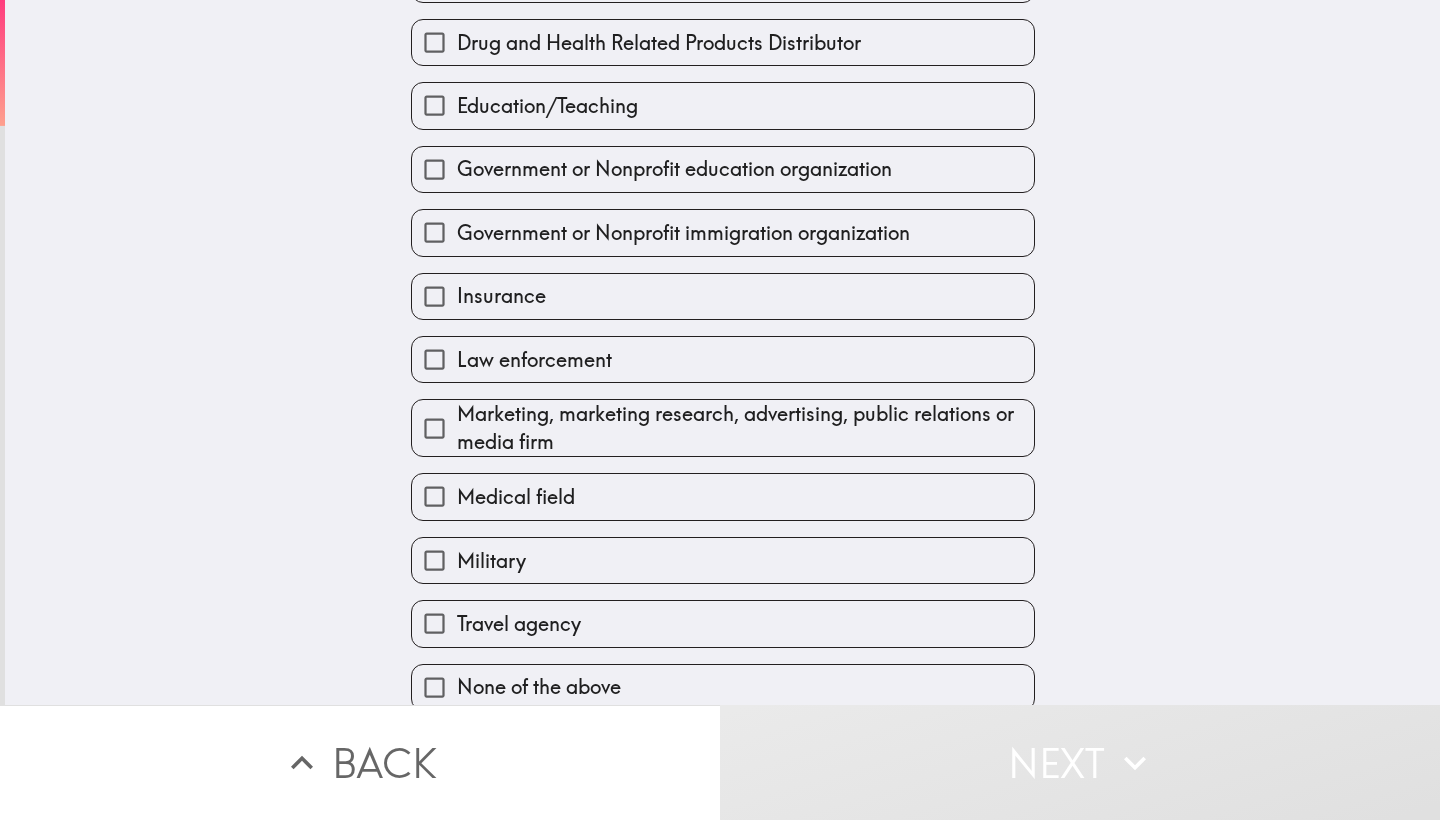 scroll, scrollTop: 384, scrollLeft: 0, axis: vertical 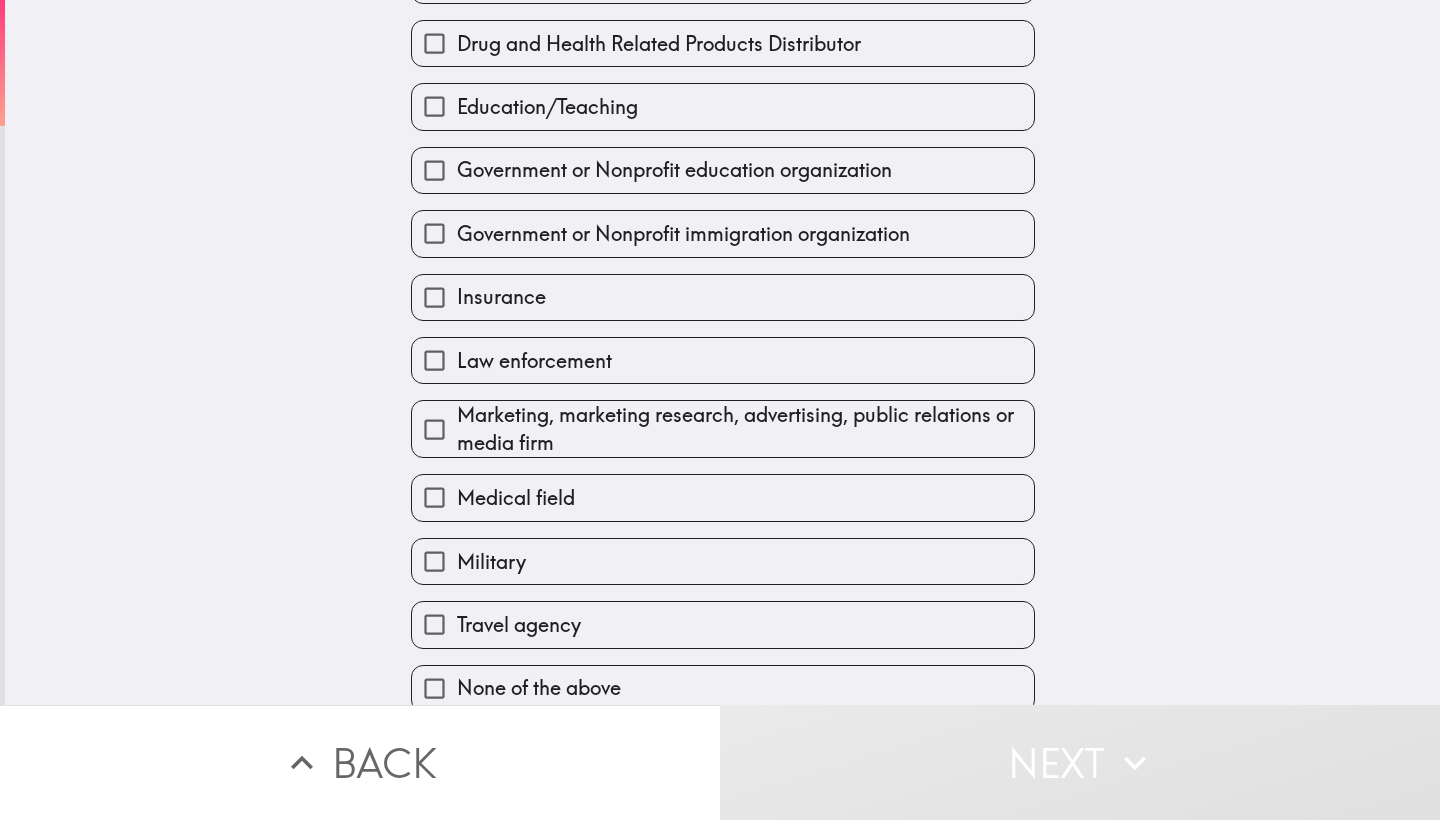 click on "None of the above" at bounding box center (539, 688) 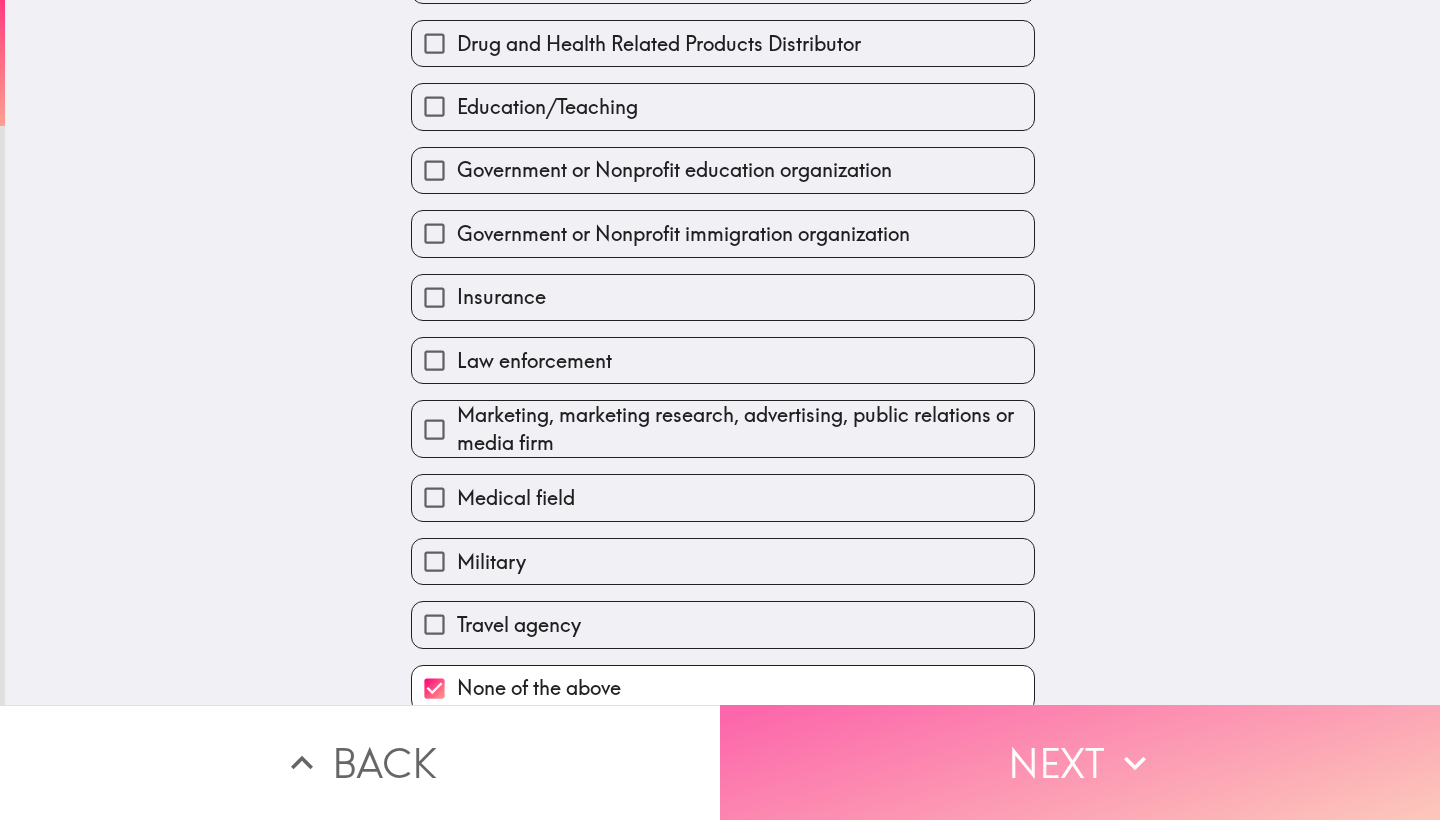 click on "Next" at bounding box center (1080, 762) 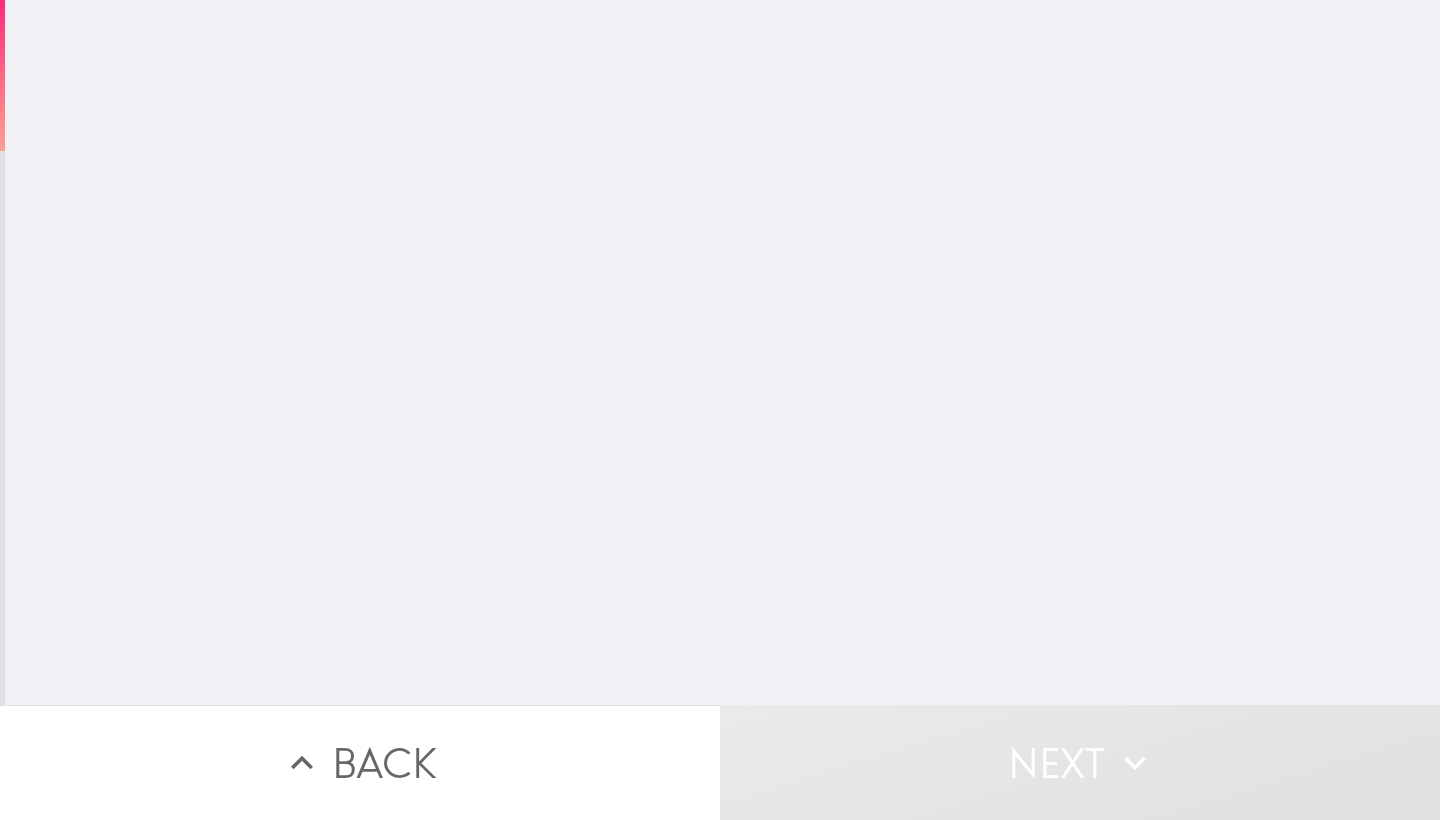 scroll, scrollTop: 0, scrollLeft: 0, axis: both 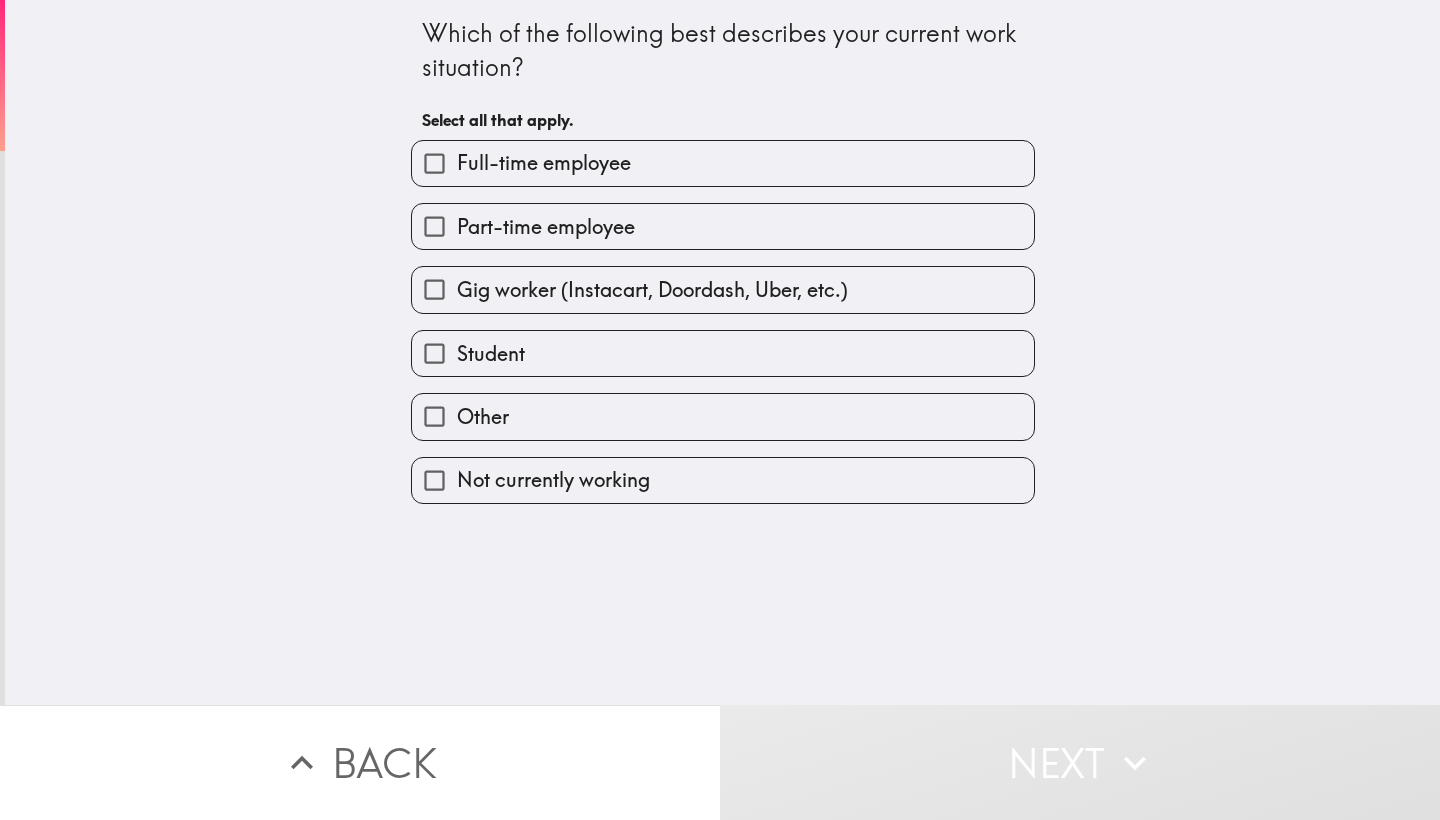 click on "Gig worker (Instacart, Doordash, Uber, etc.)" at bounding box center [434, 289] 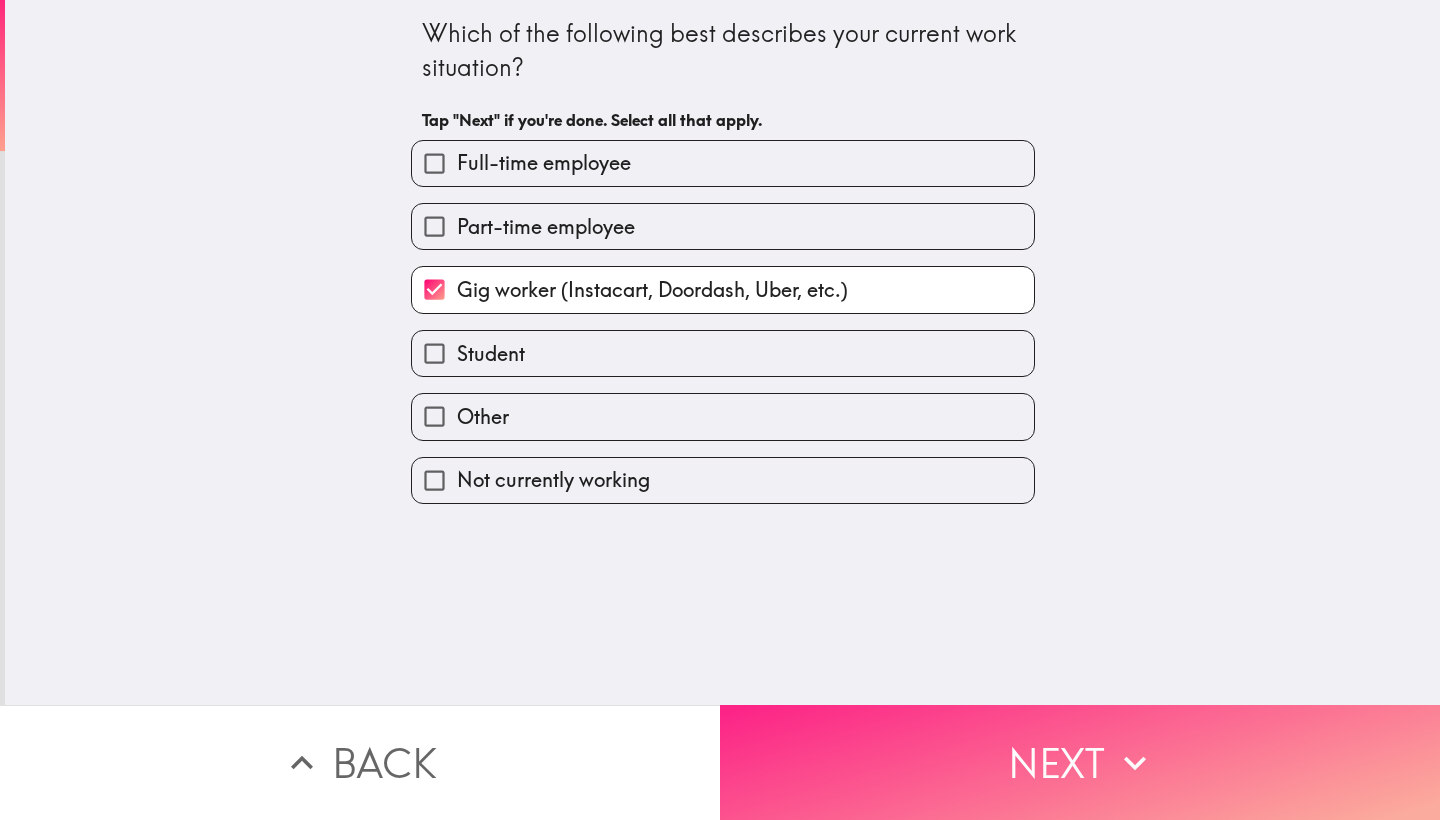 click on "Next" at bounding box center (1080, 762) 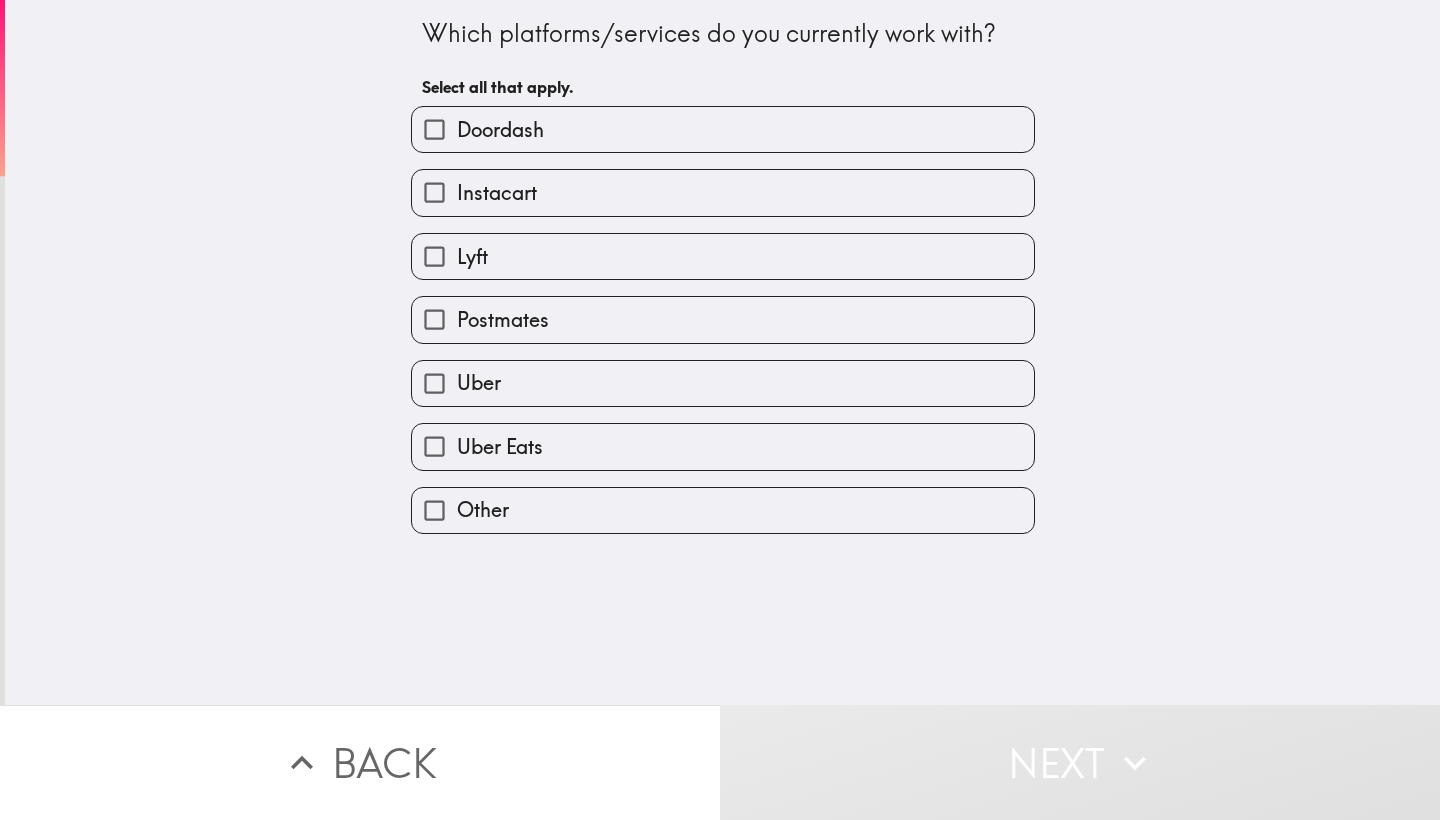 click on "Instacart" at bounding box center [434, 192] 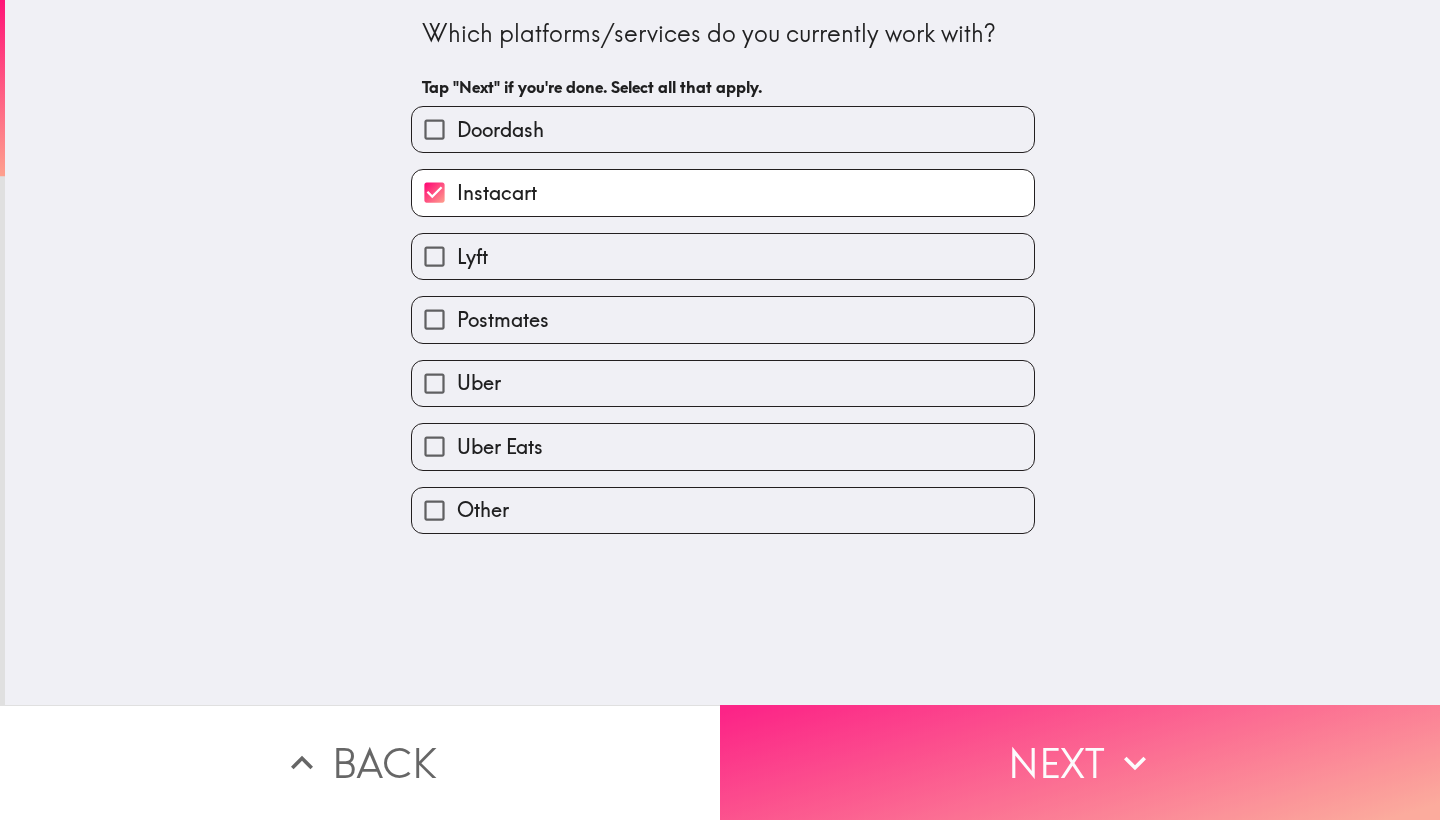 click on "Next" at bounding box center [1080, 762] 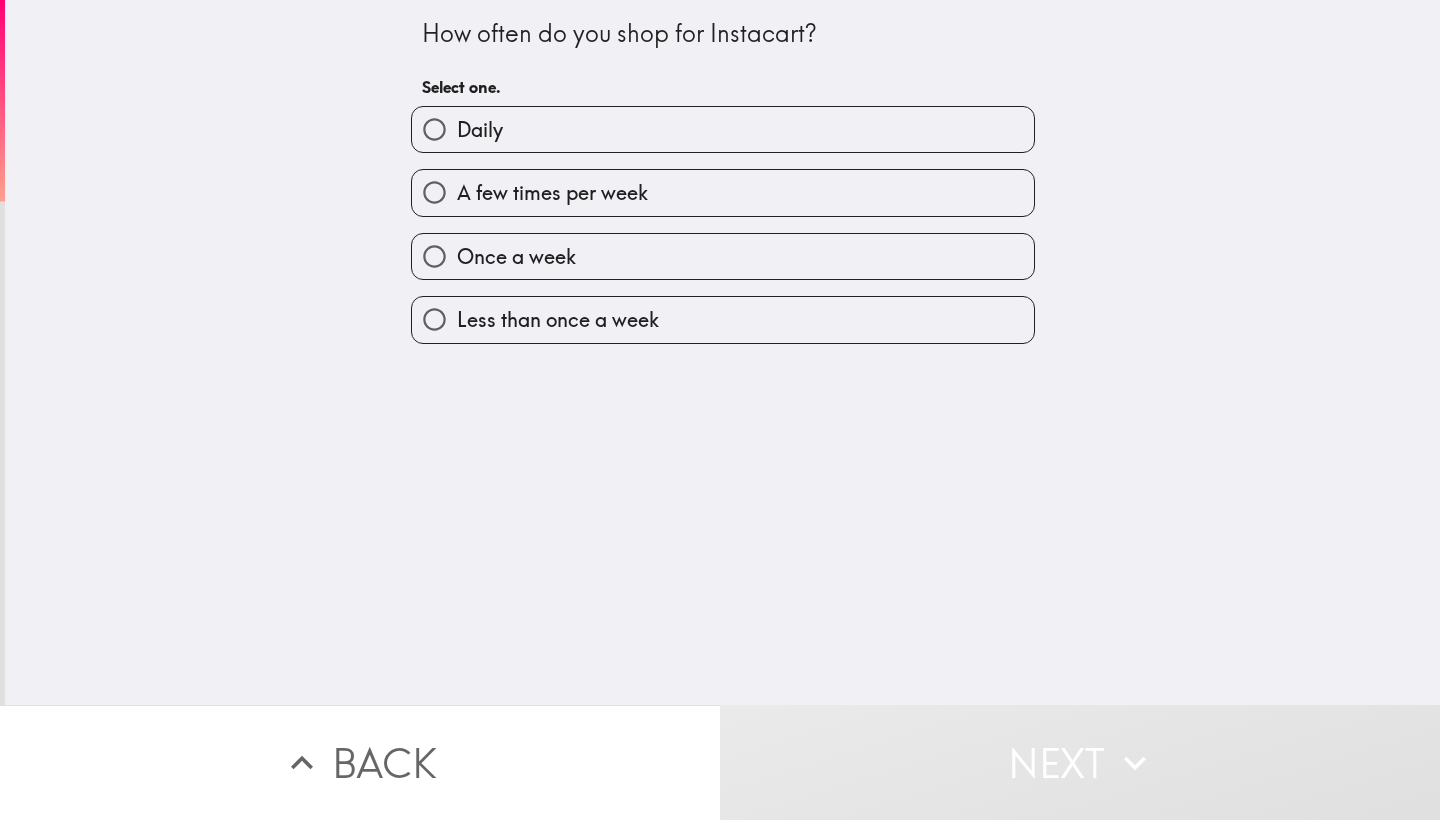 click on "Daily" at bounding box center [434, 129] 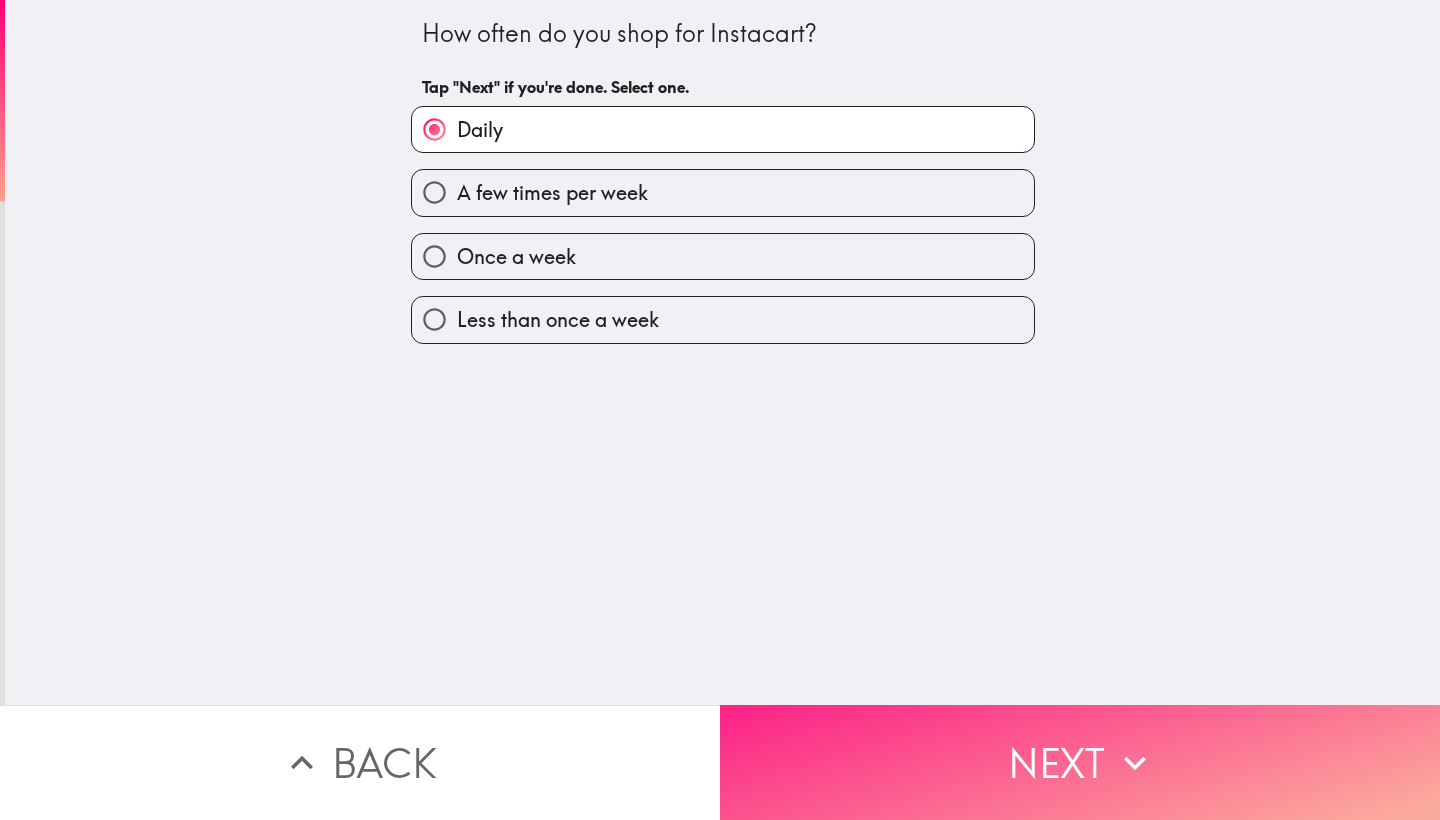 click on "Next" at bounding box center (1080, 762) 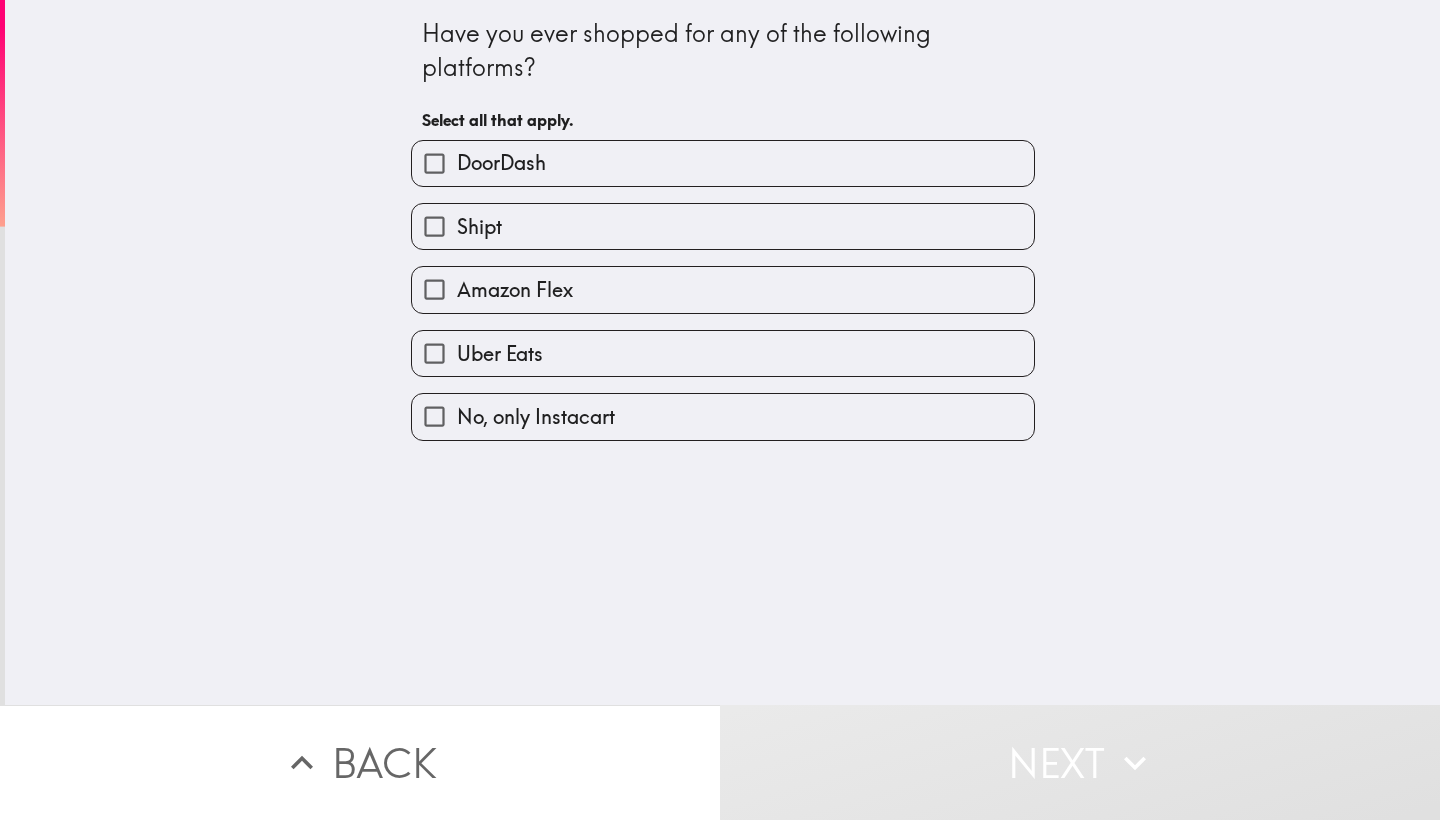 click on "No, only Instacart" at bounding box center [434, 416] 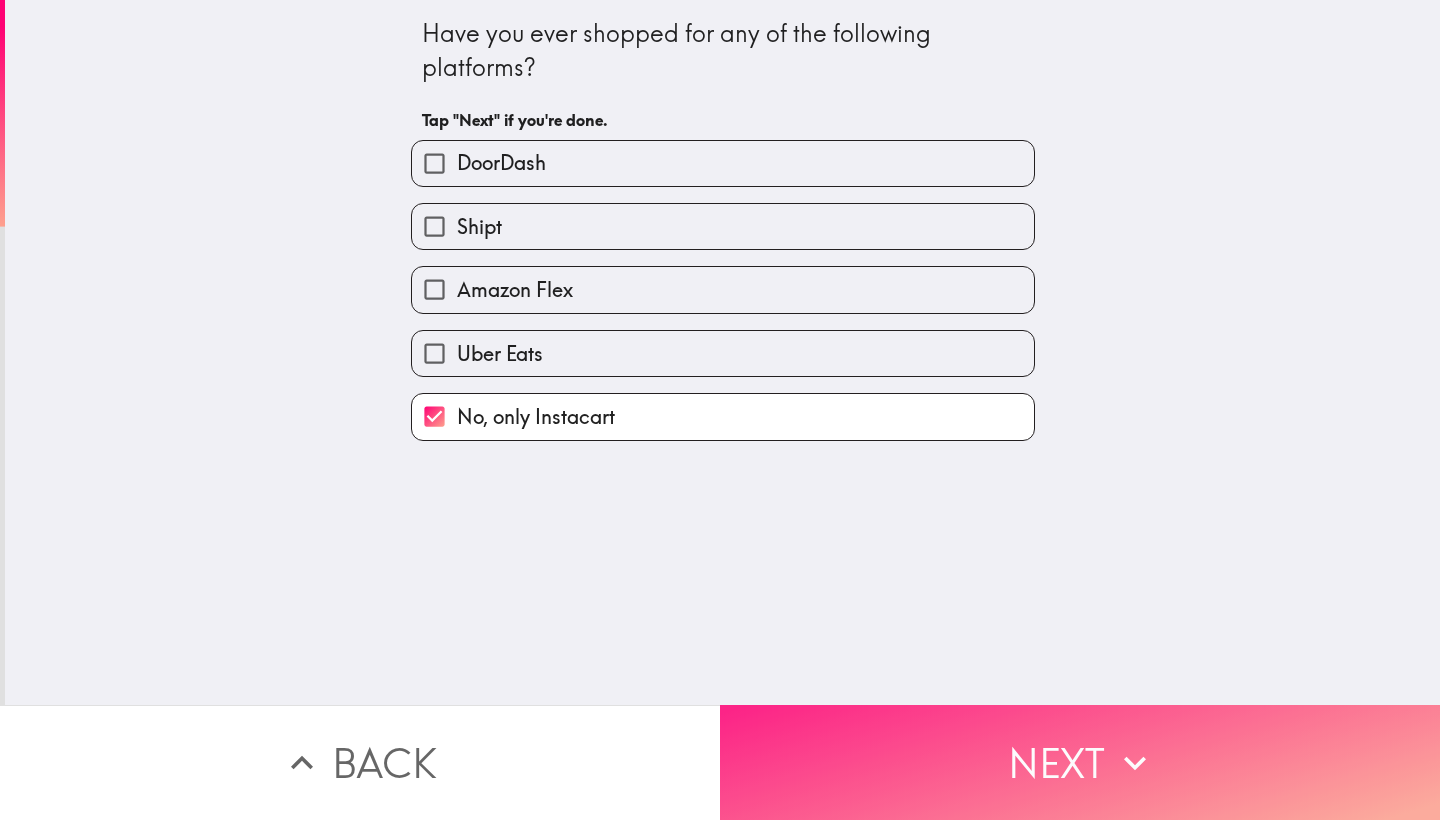 click on "Next" at bounding box center [1080, 762] 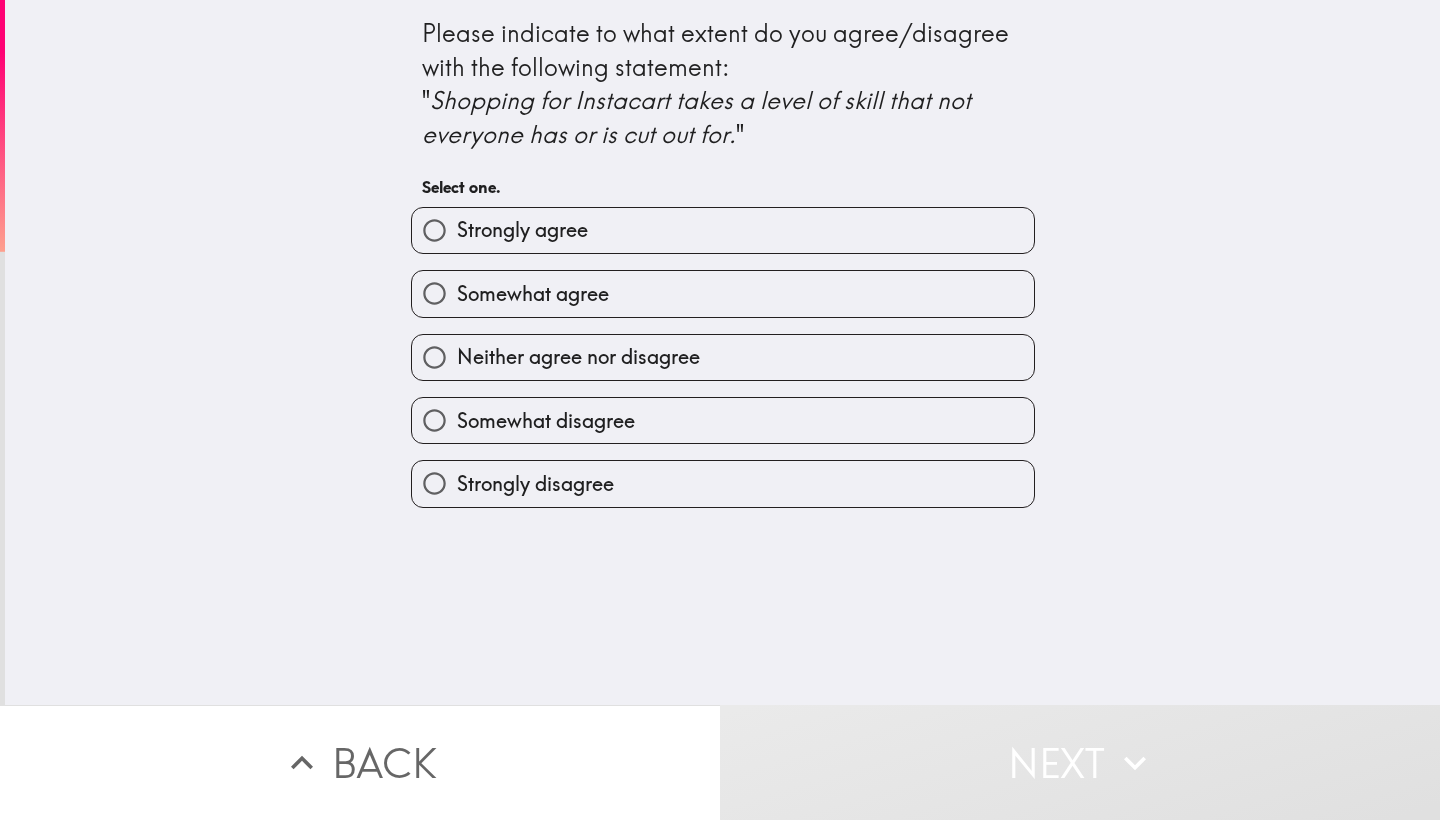 click on "Somewhat agree" at bounding box center [533, 294] 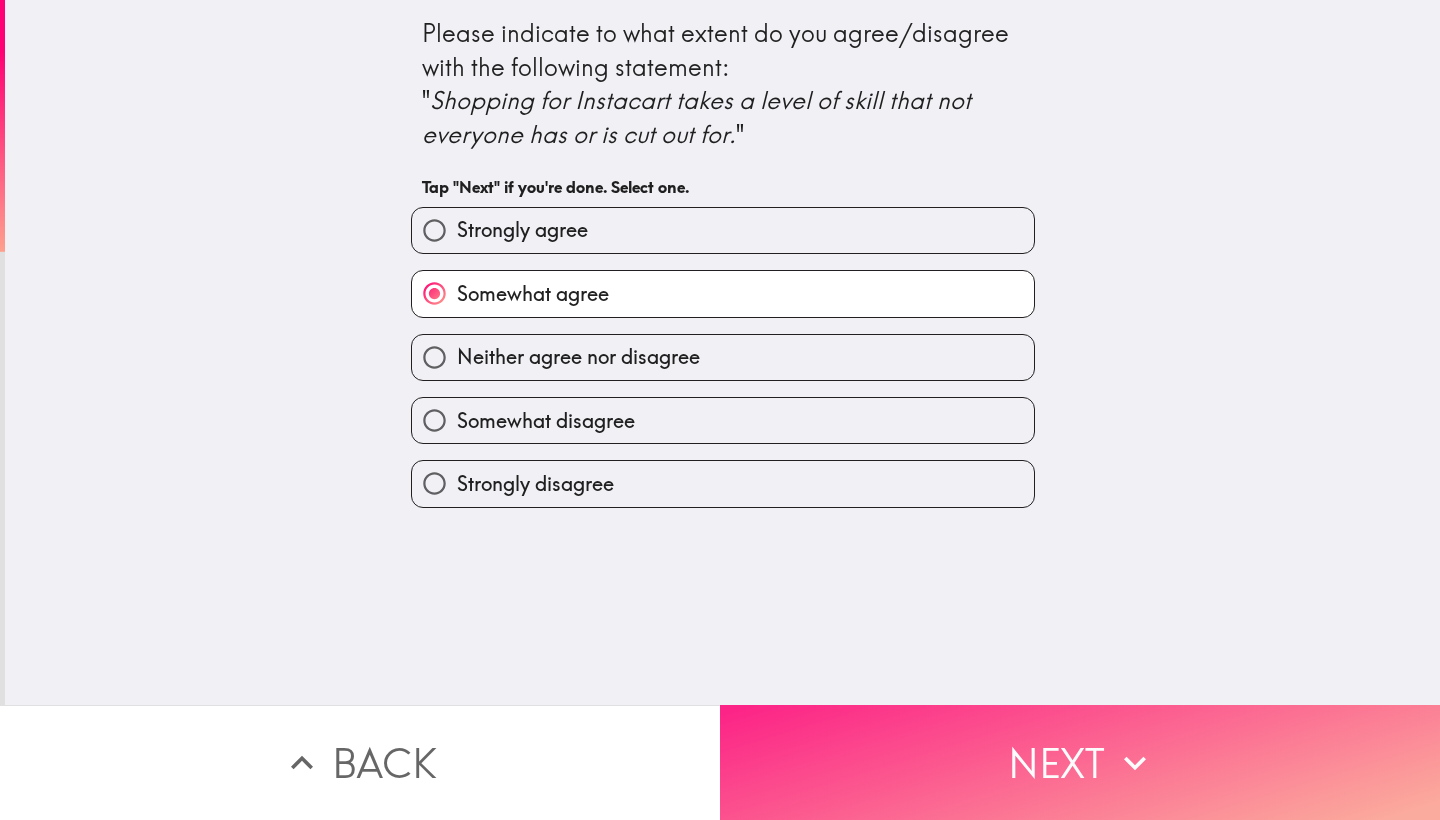 click on "Next" at bounding box center (1080, 762) 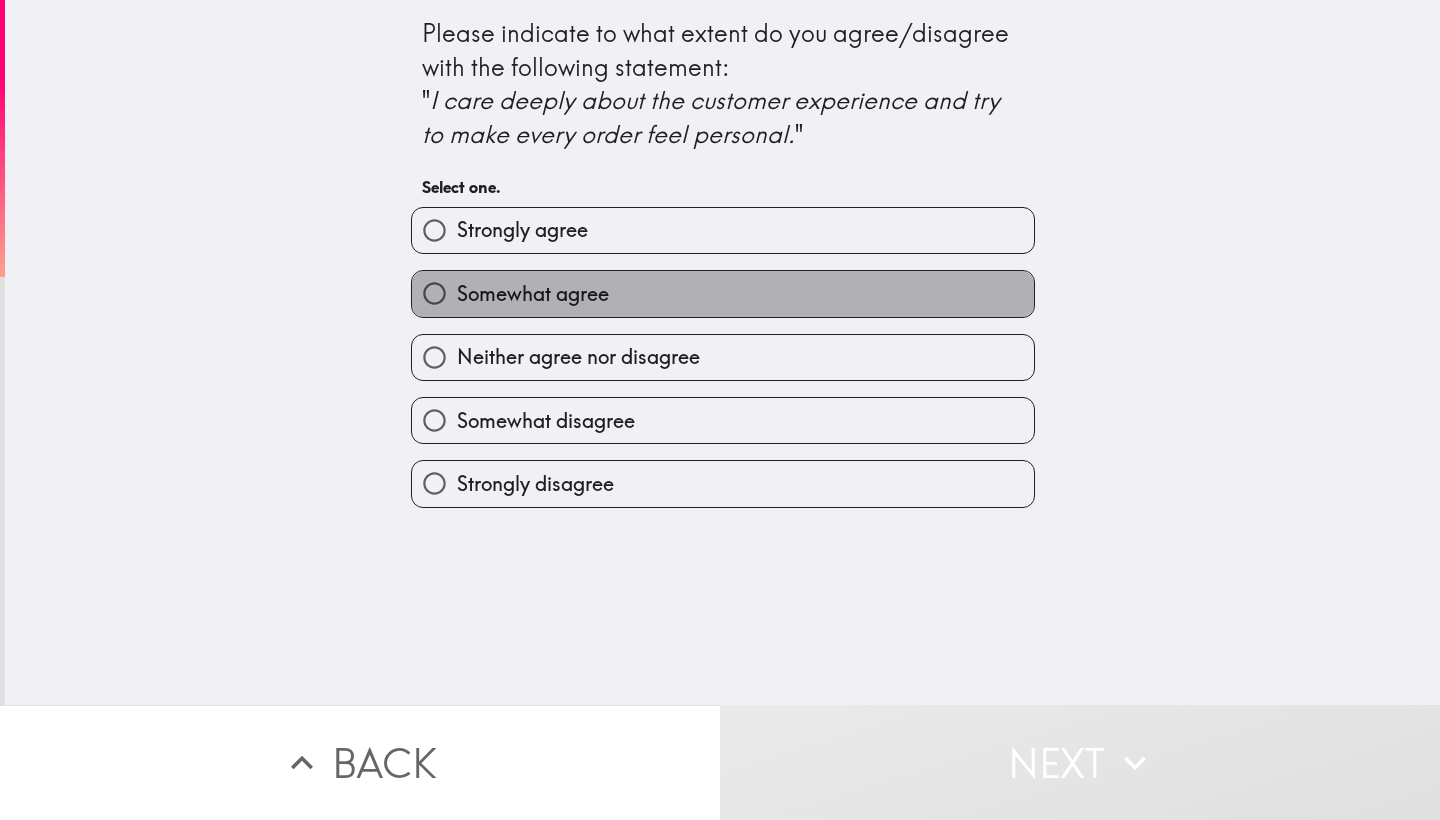 click on "Somewhat agree" at bounding box center [723, 293] 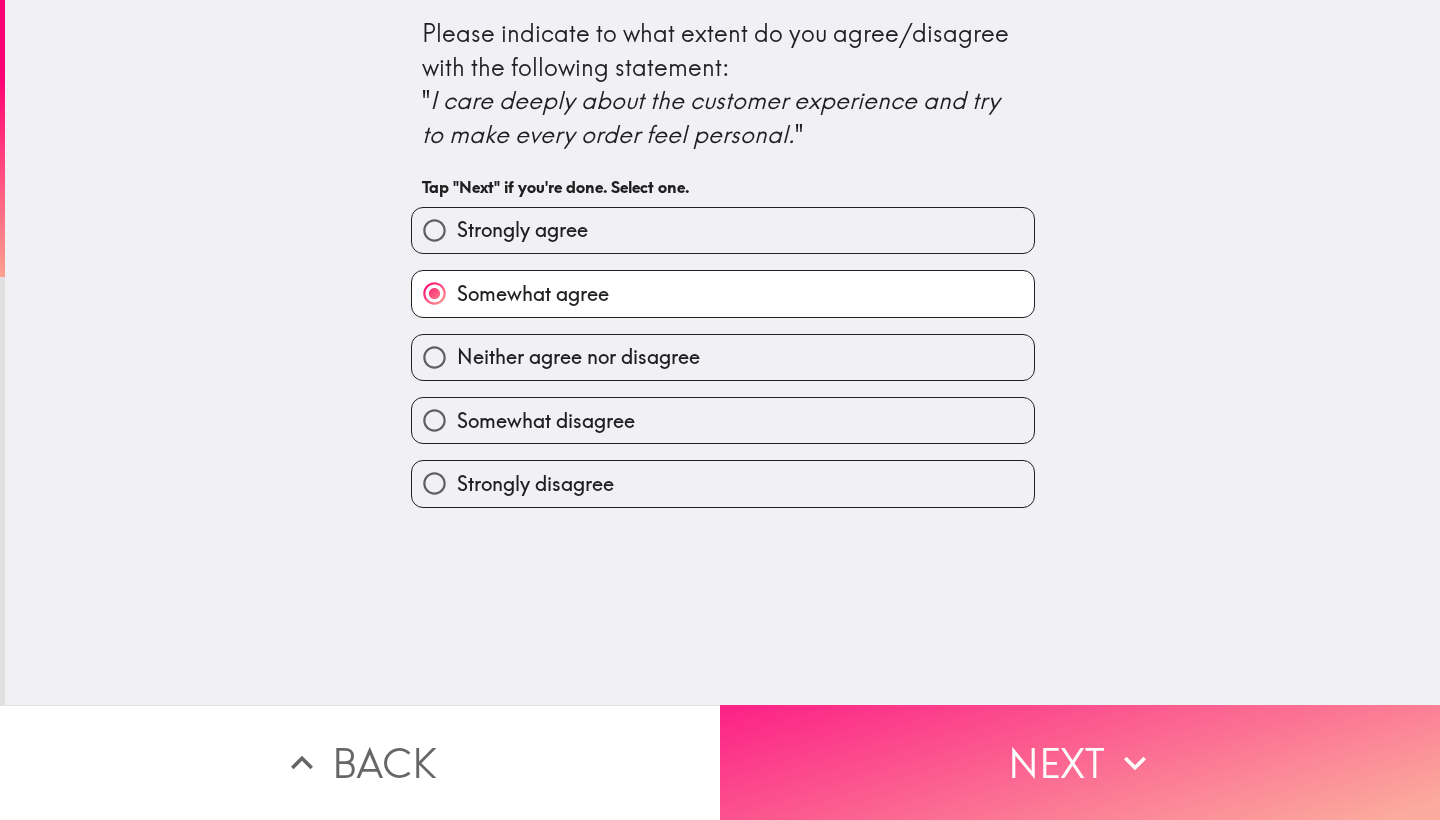 click on "Next" at bounding box center [1080, 762] 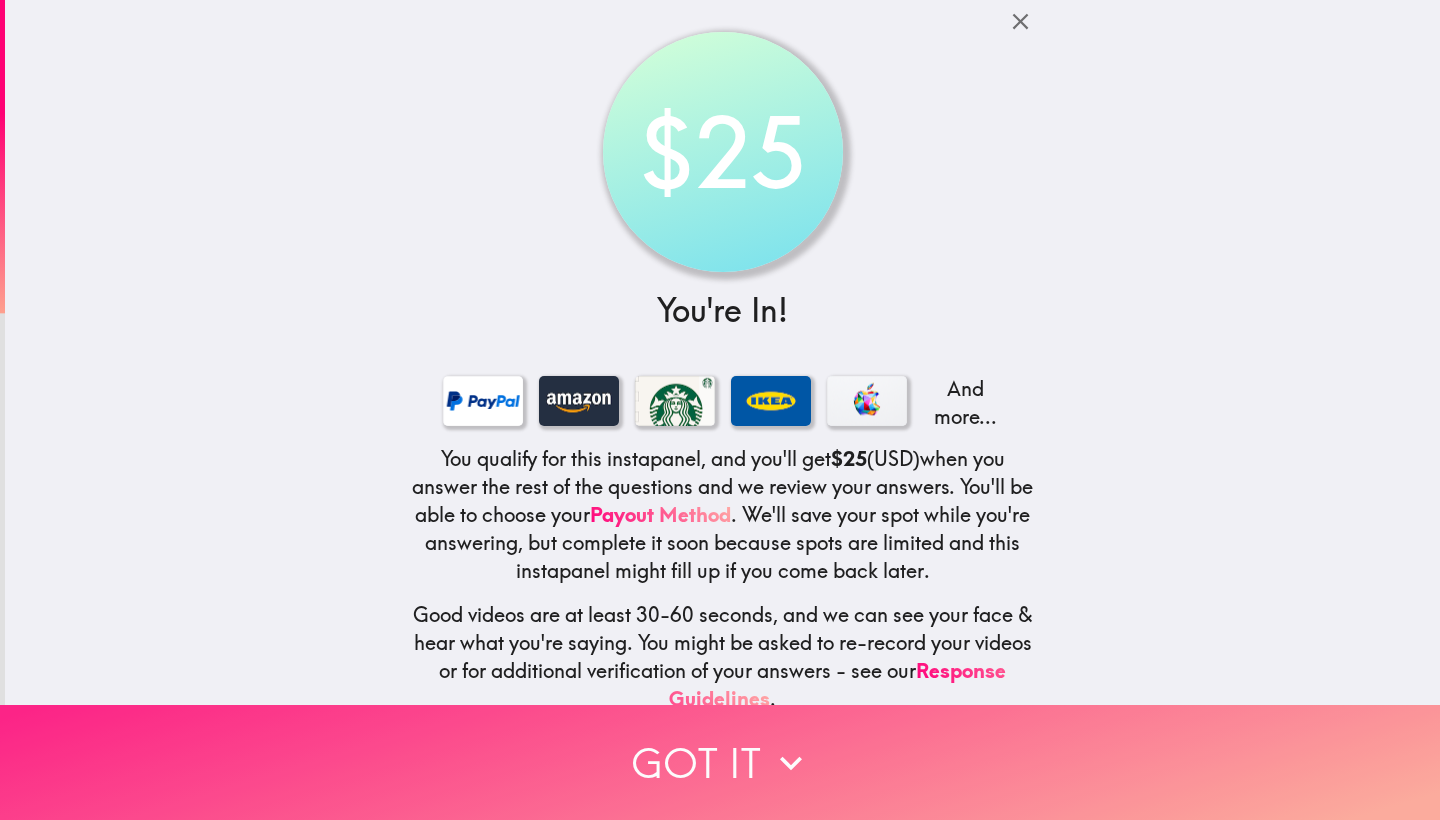 click on "Got it" at bounding box center [720, 762] 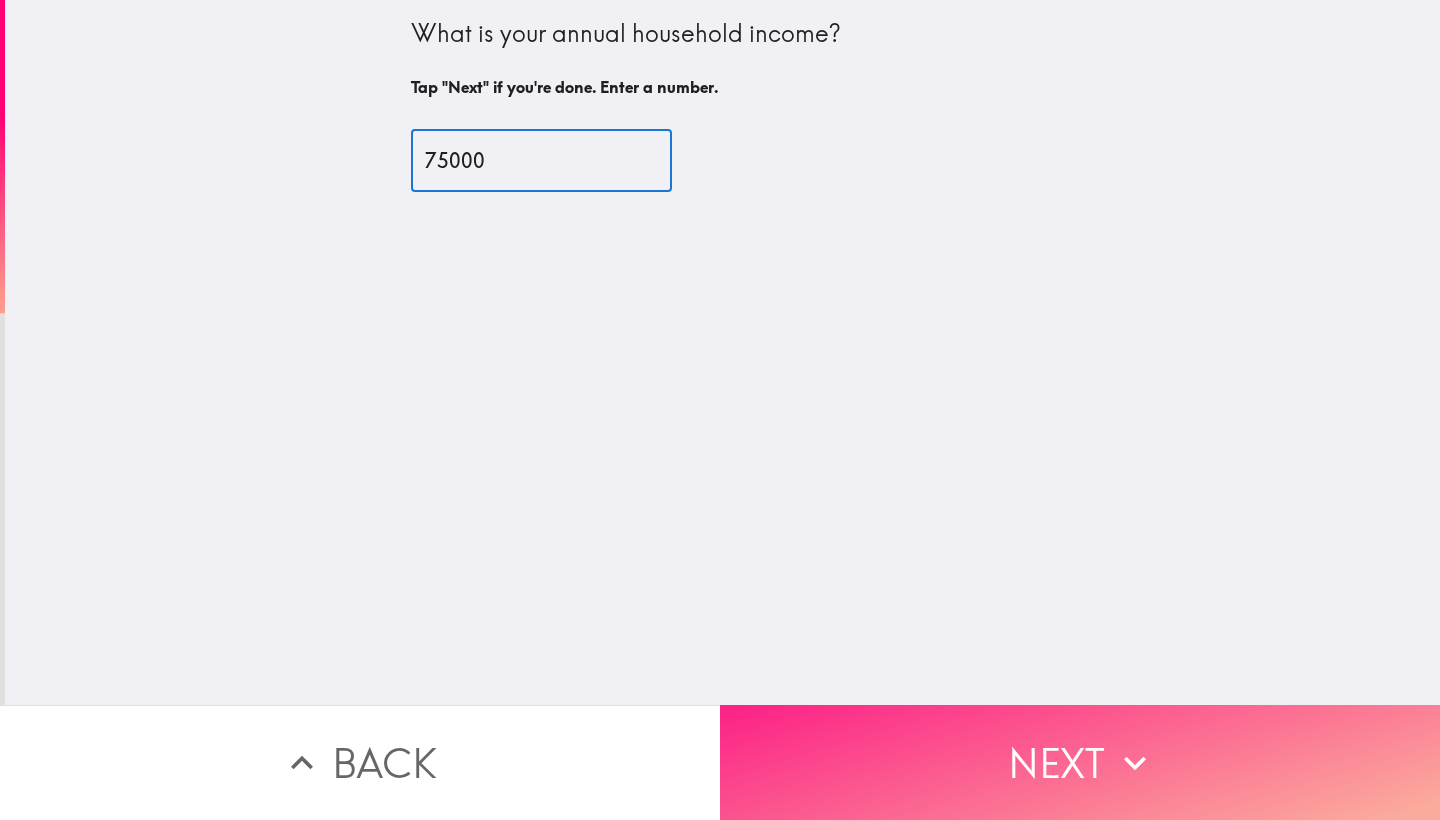 type on "75000" 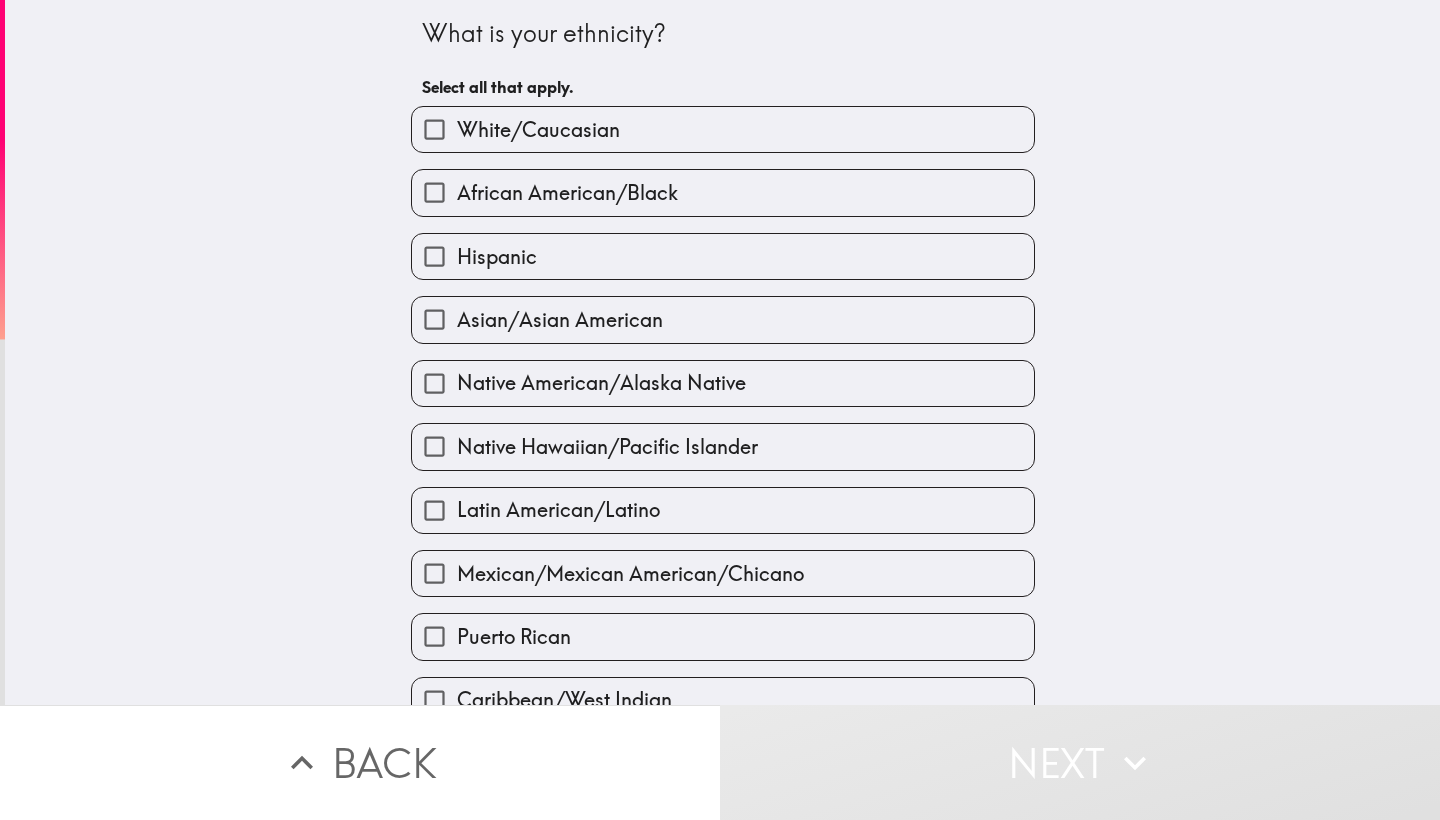 click on "White/Caucasian" at bounding box center (434, 129) 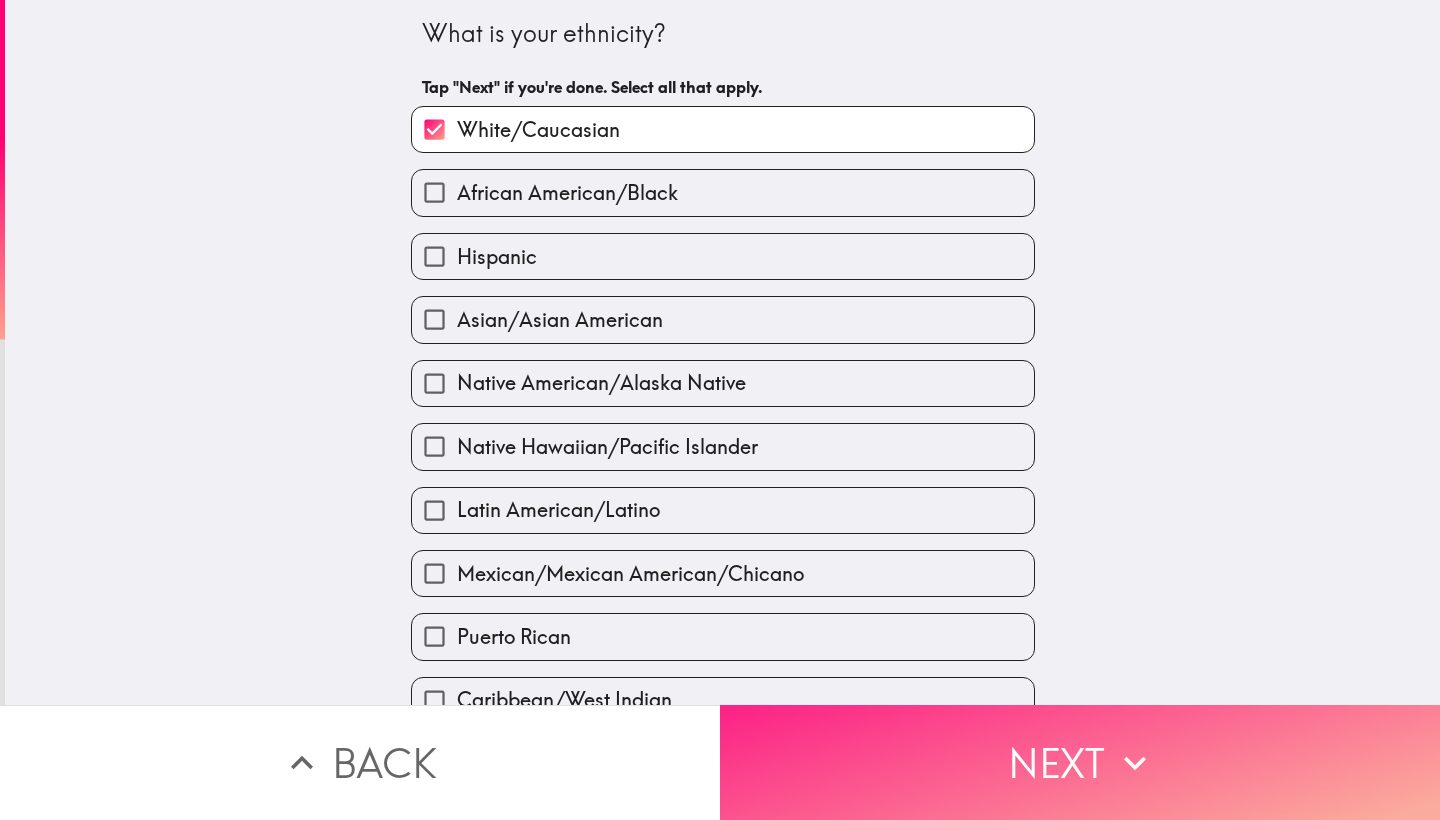 click on "Next" at bounding box center (1080, 762) 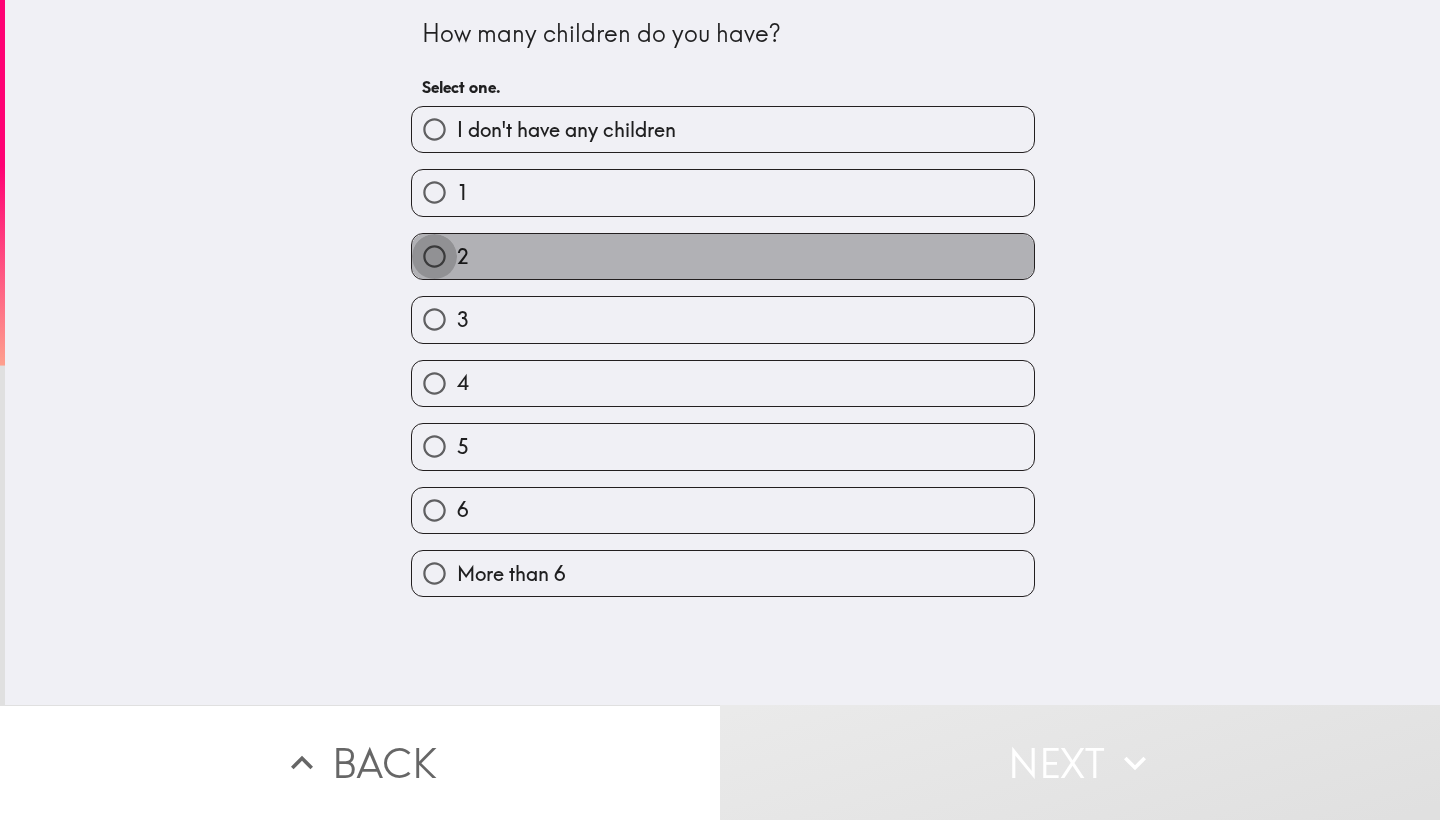 click on "2" at bounding box center [434, 256] 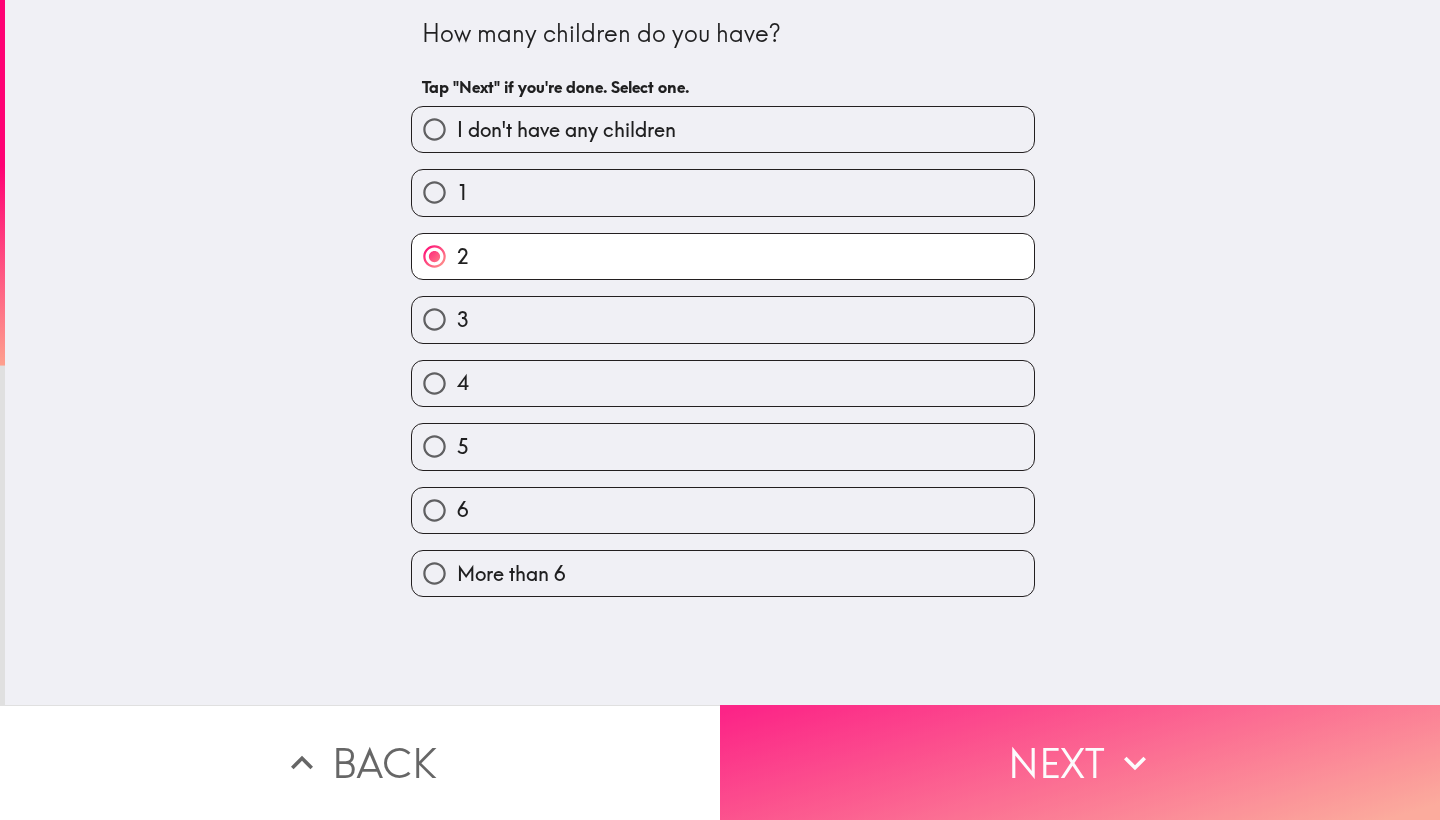 click on "Next" at bounding box center [1080, 762] 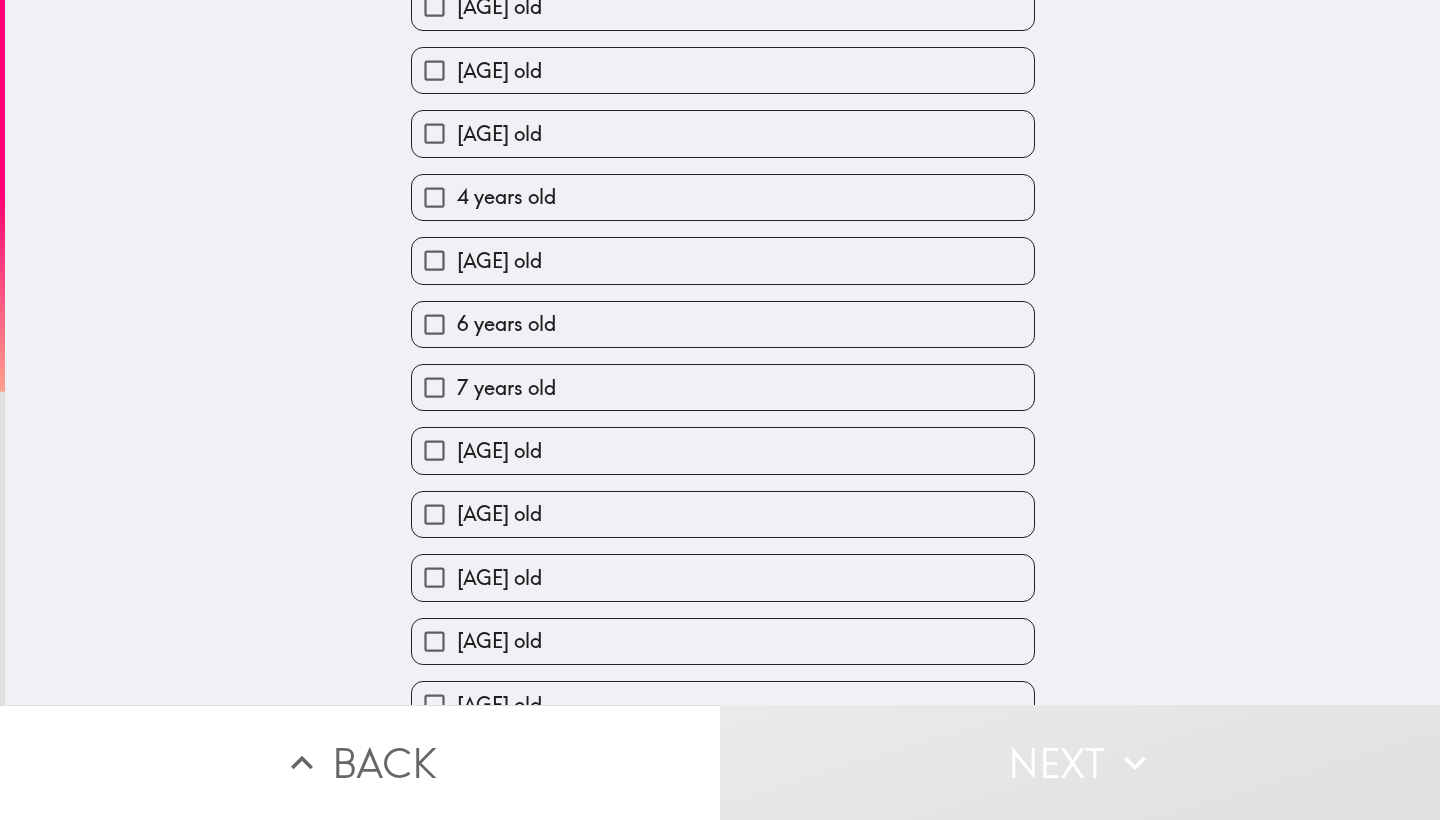 scroll, scrollTop: 188, scrollLeft: 0, axis: vertical 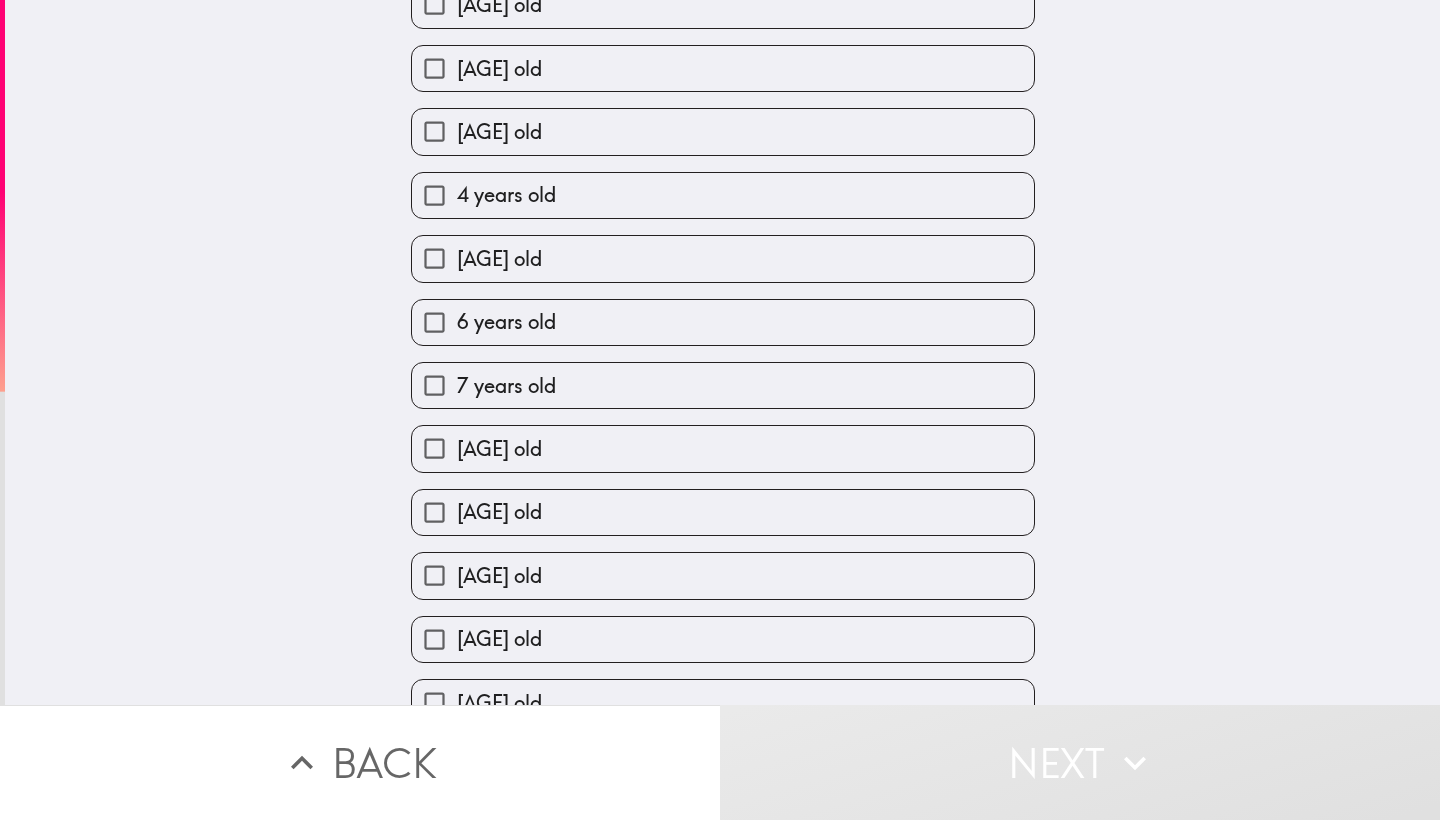 click on "[AGE] old" at bounding box center [434, 512] 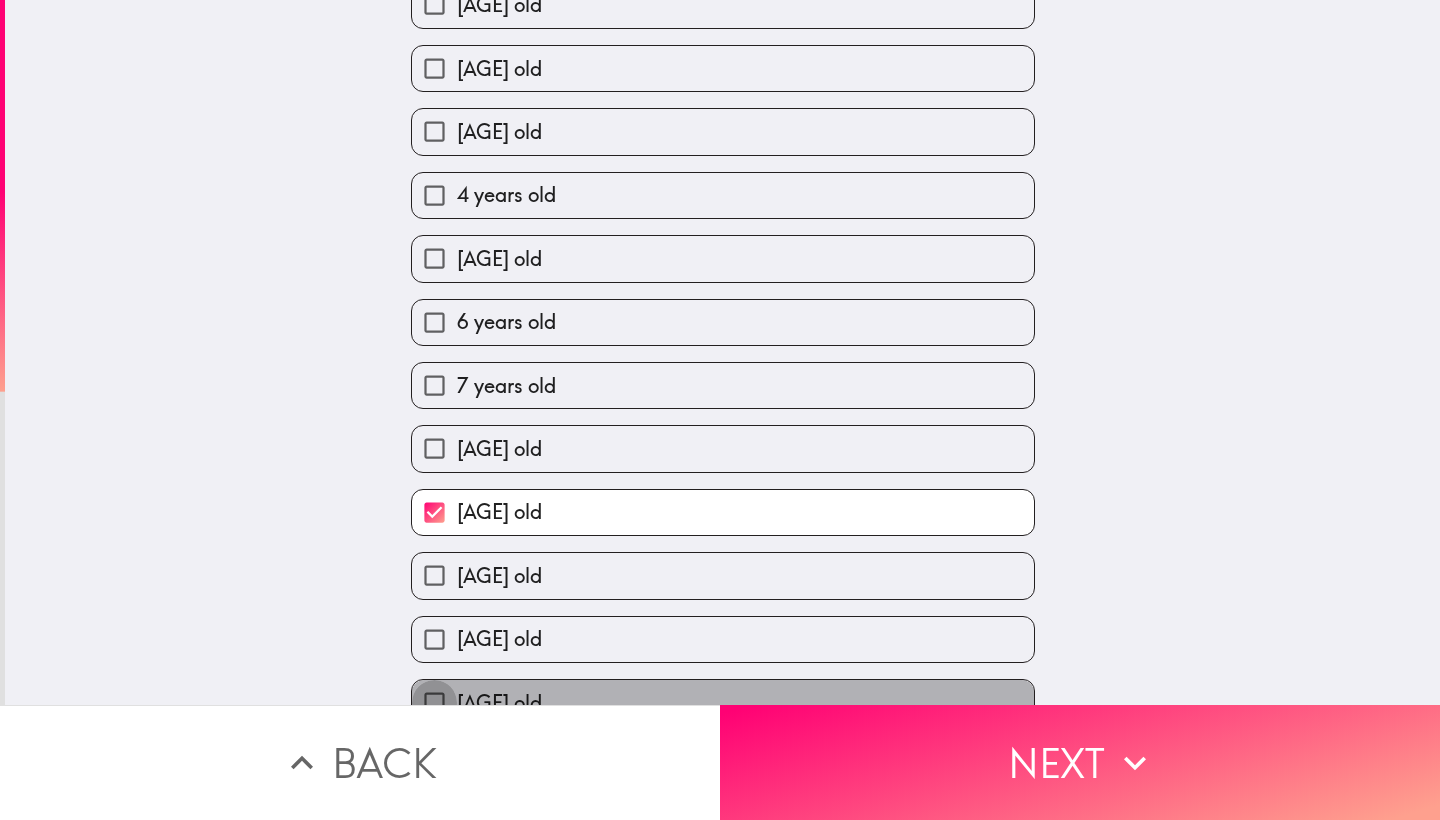 click on "[AGE] old" at bounding box center (434, 702) 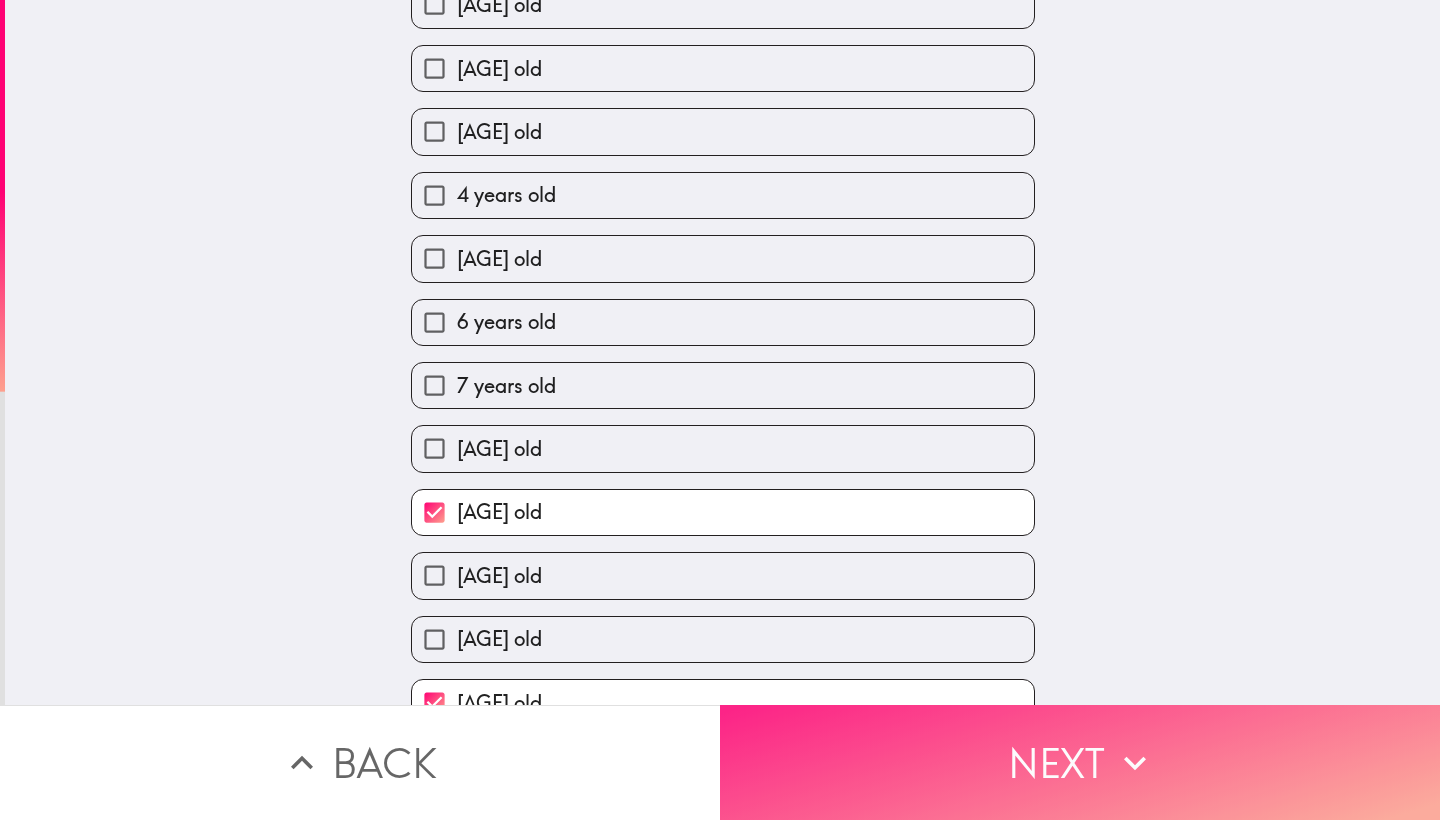 click on "Next" at bounding box center (1080, 762) 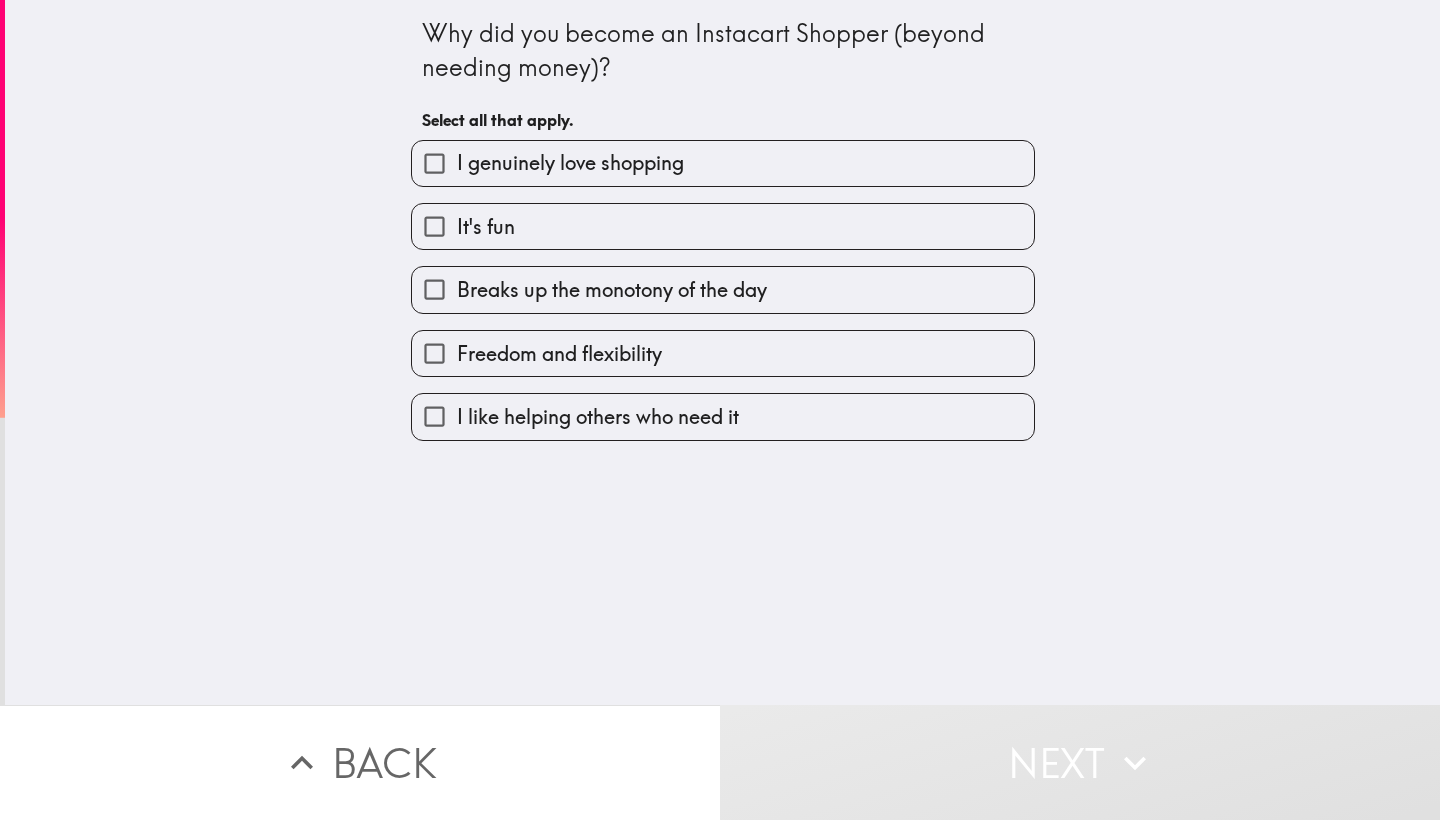 scroll, scrollTop: 0, scrollLeft: 0, axis: both 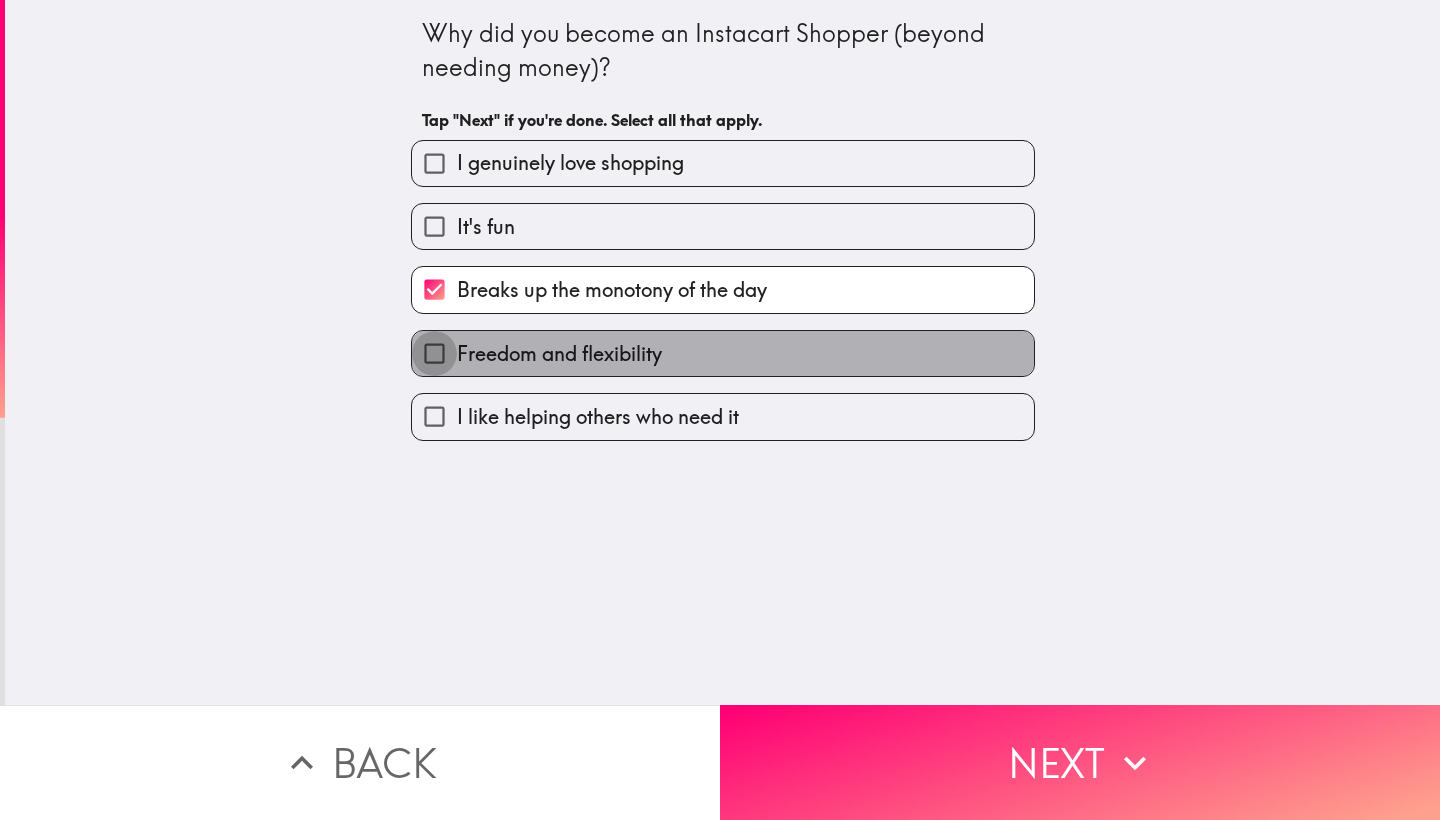click on "Freedom and flexibility" at bounding box center (434, 353) 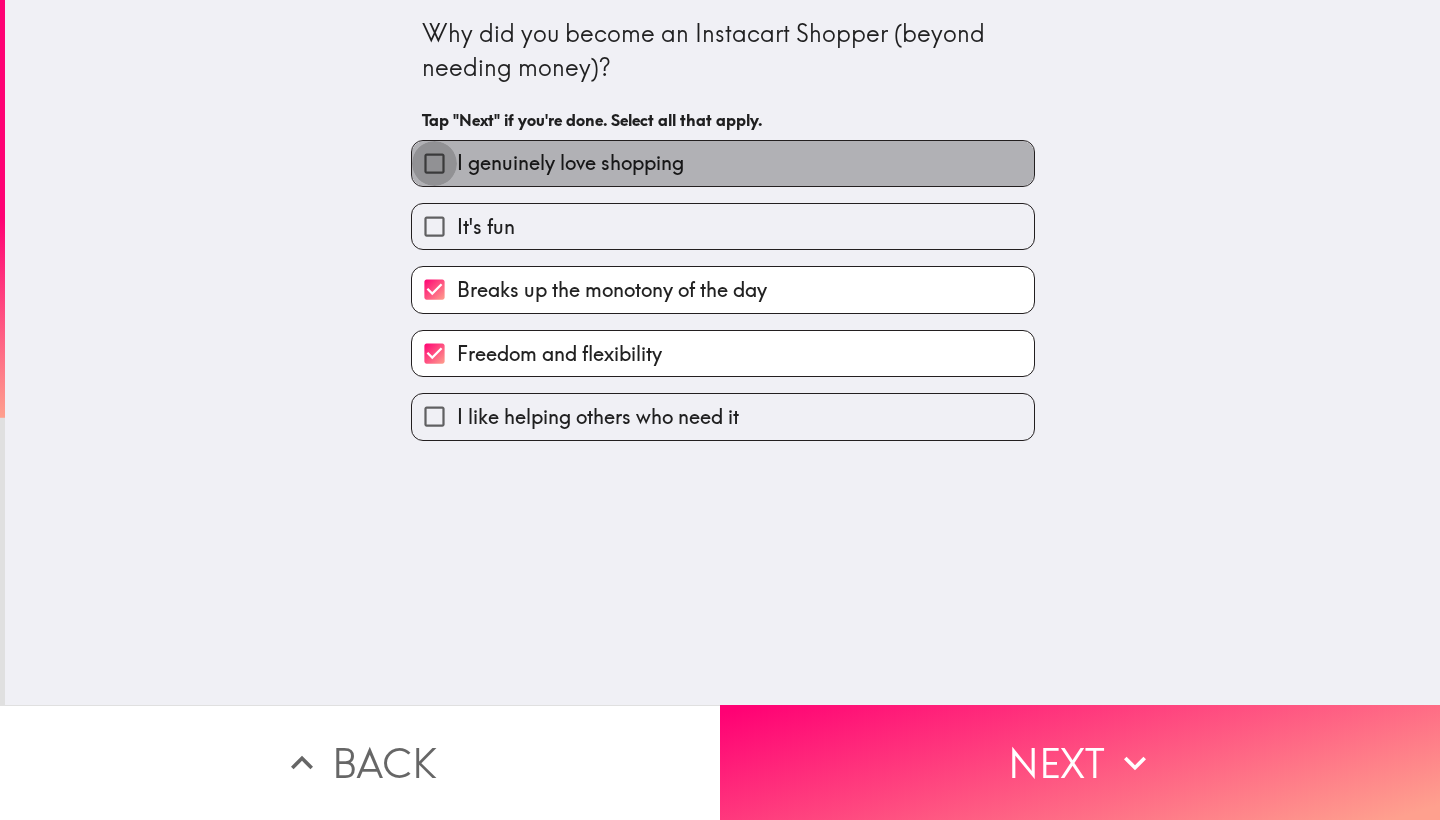 click on "I genuinely love shopping" at bounding box center [434, 163] 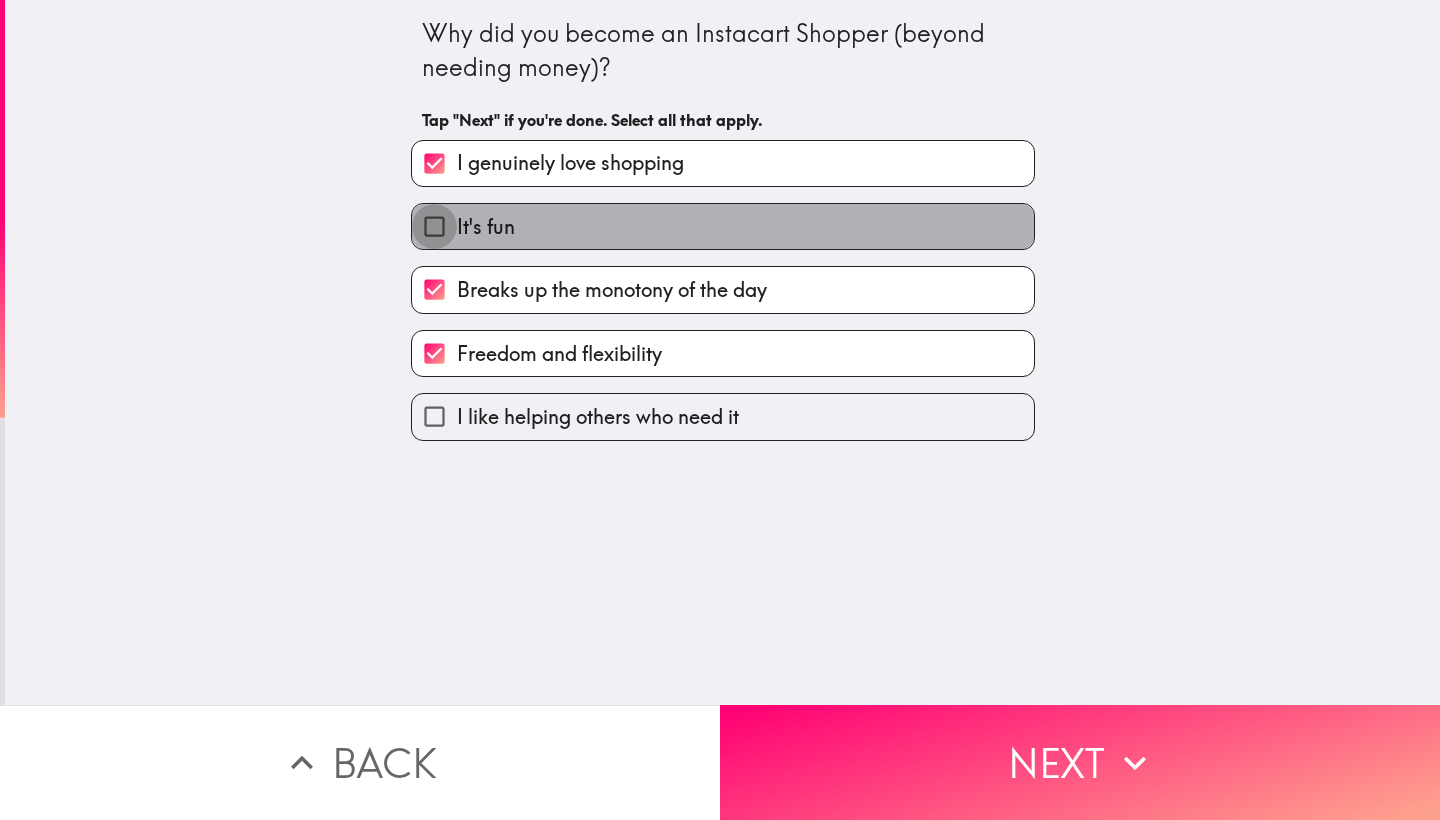 click on "It's fun" at bounding box center [434, 226] 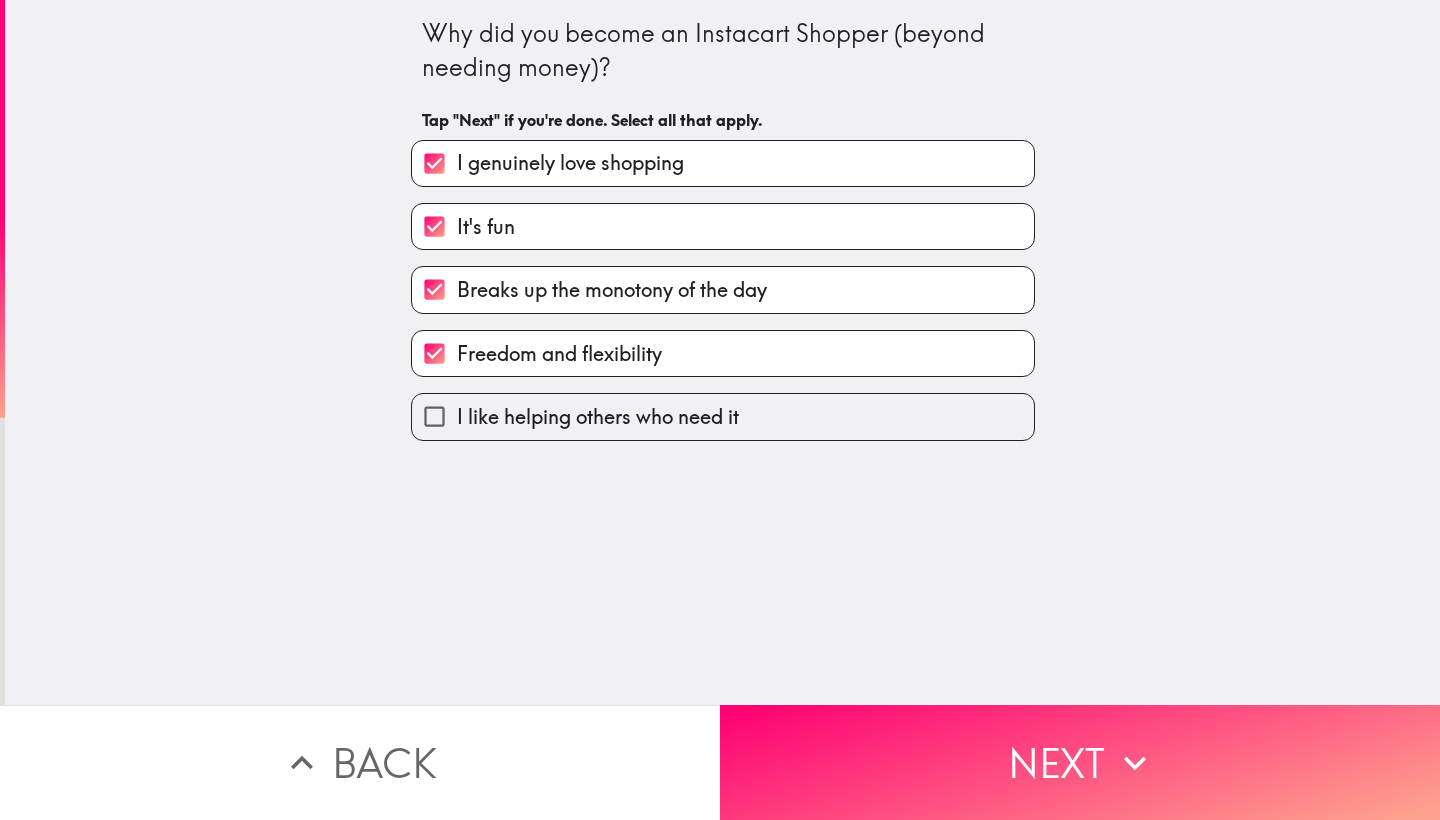 click on "I like helping others who need it" at bounding box center [434, 416] 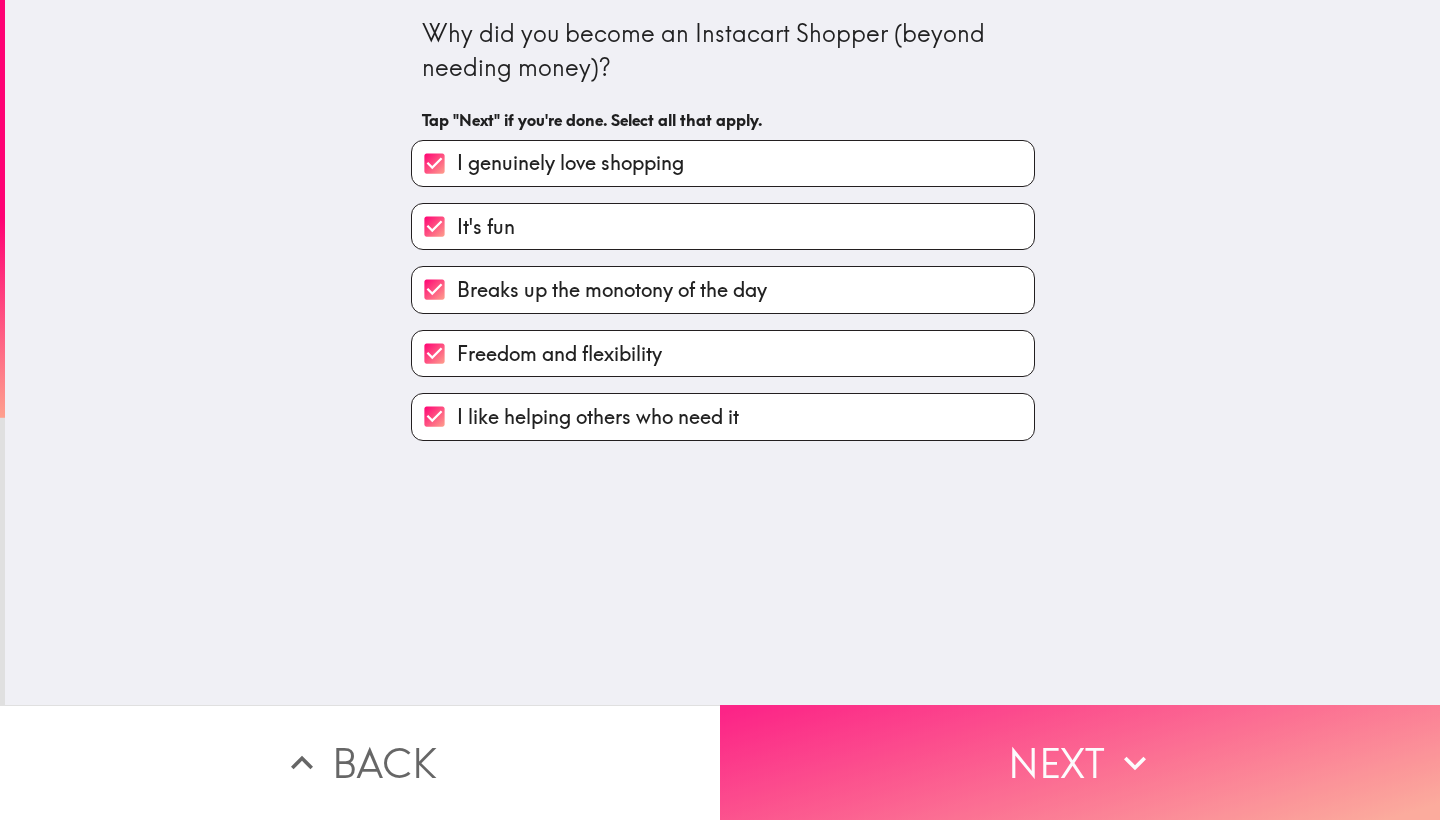 click on "Next" at bounding box center (1080, 762) 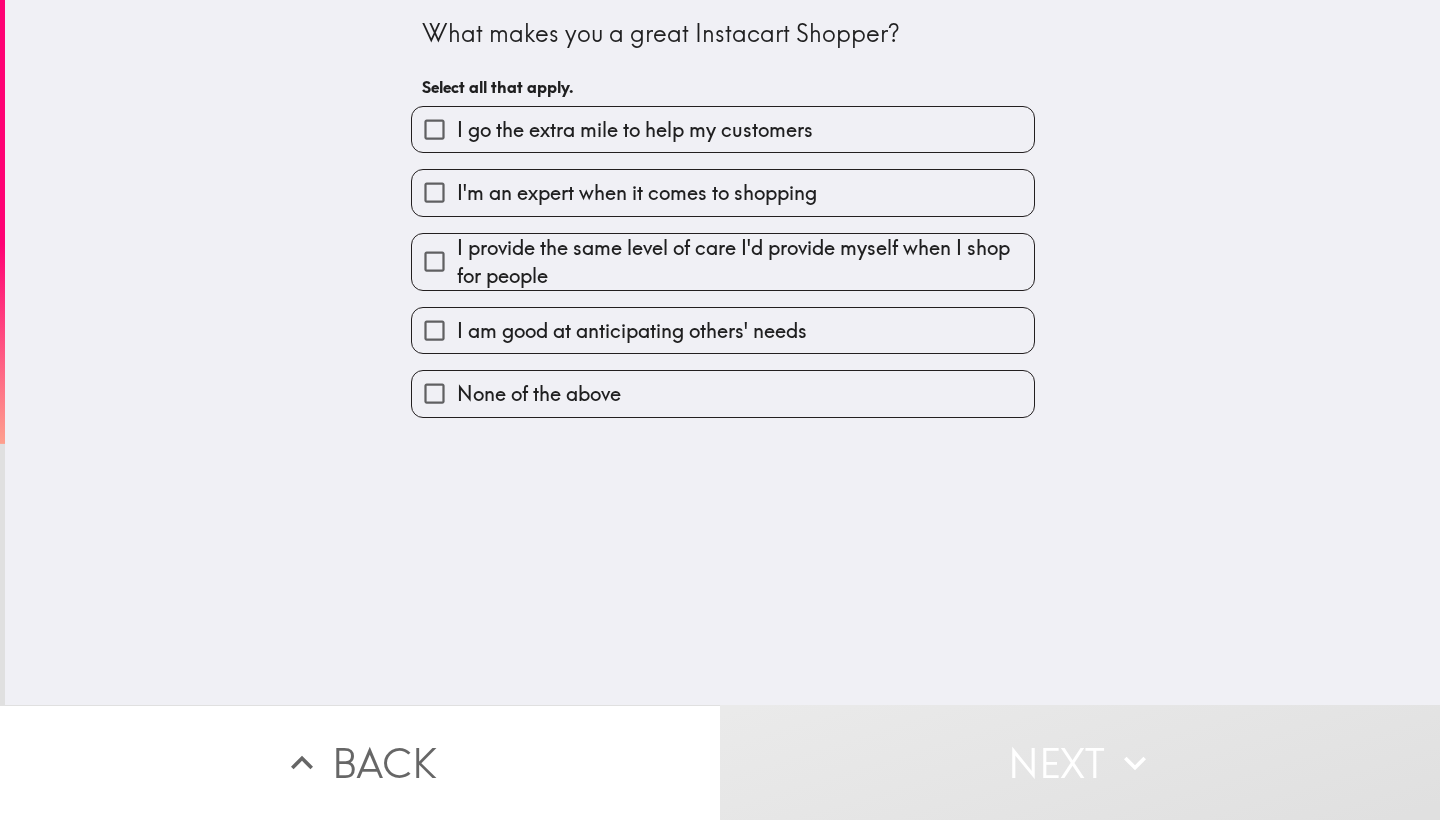 click on "I go the extra mile to help my customers" at bounding box center (434, 129) 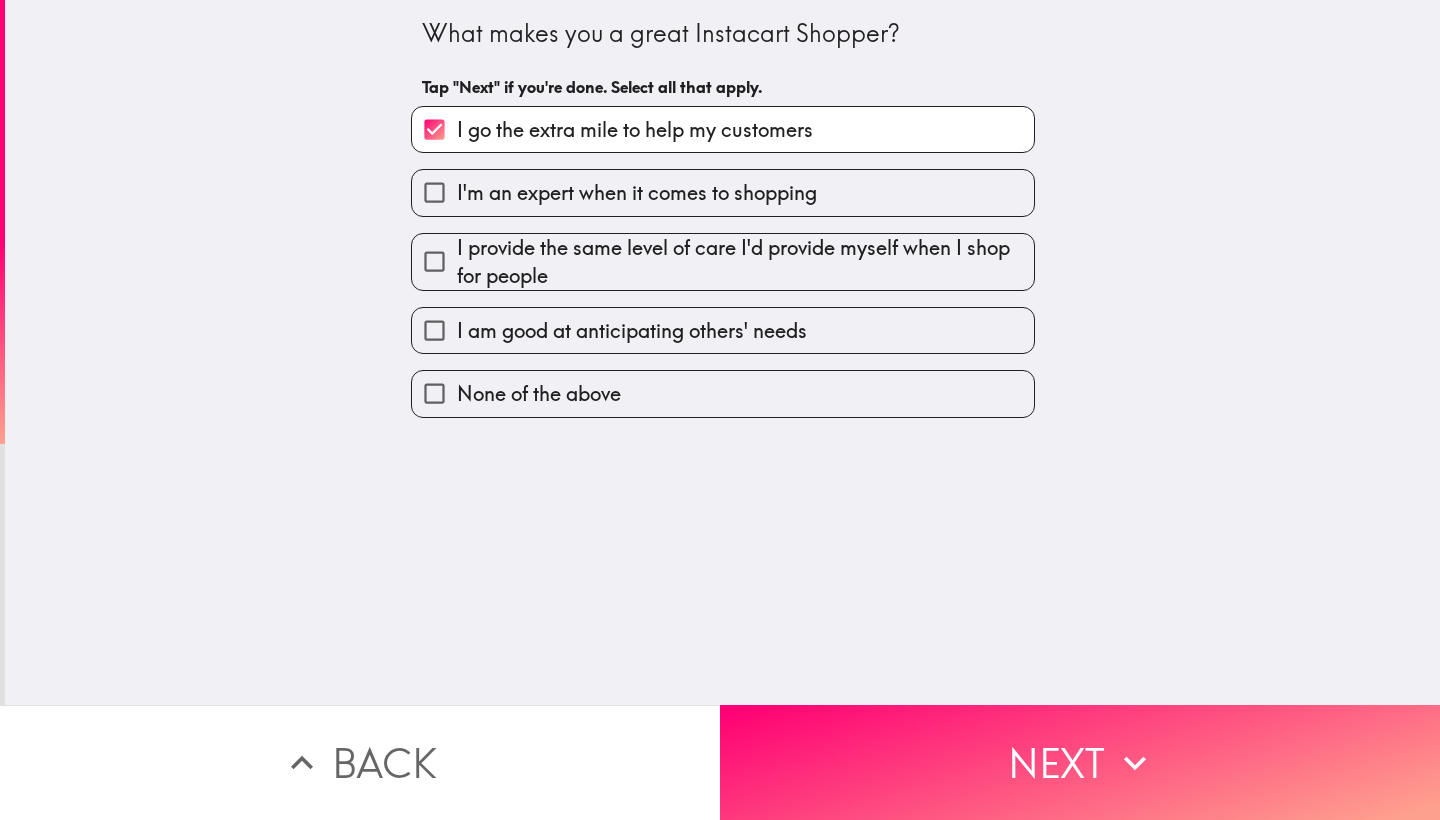 click on "I'm an expert when it comes to shopping" at bounding box center (434, 192) 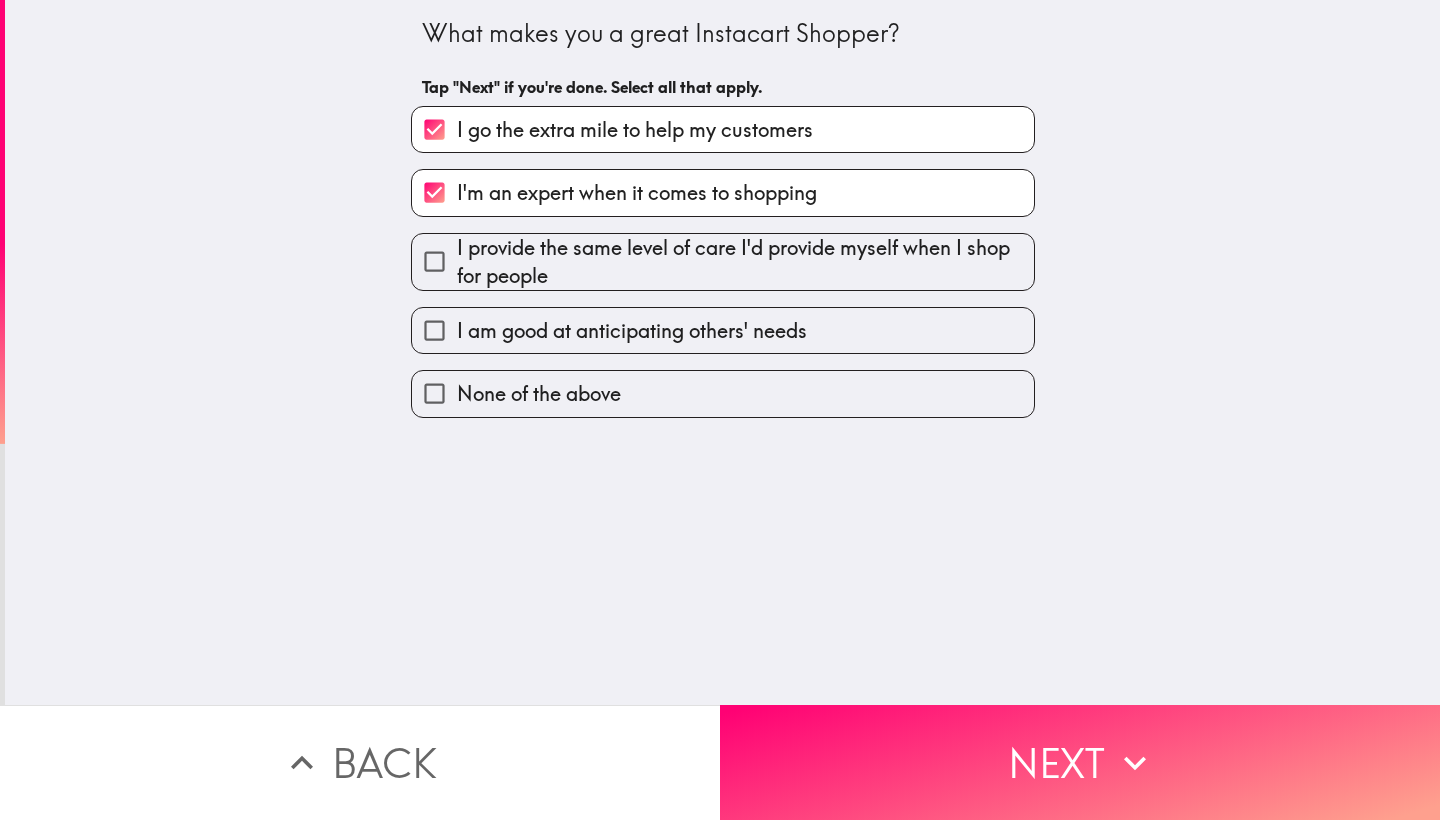 click on "I provide the same level of care I'd provide myself when I shop for people" at bounding box center [434, 261] 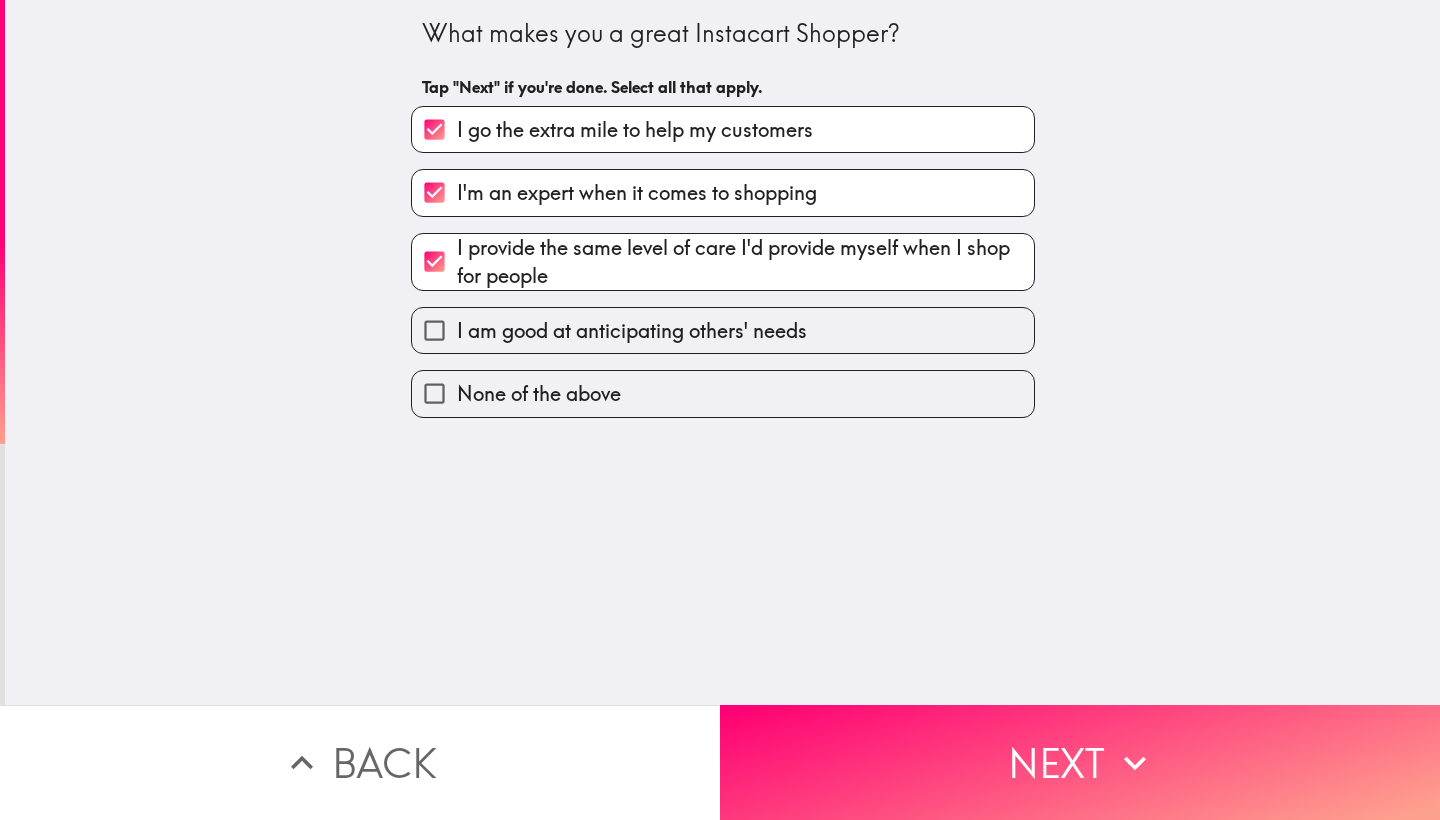 click on "I am good at anticipating others' needs" at bounding box center [434, 330] 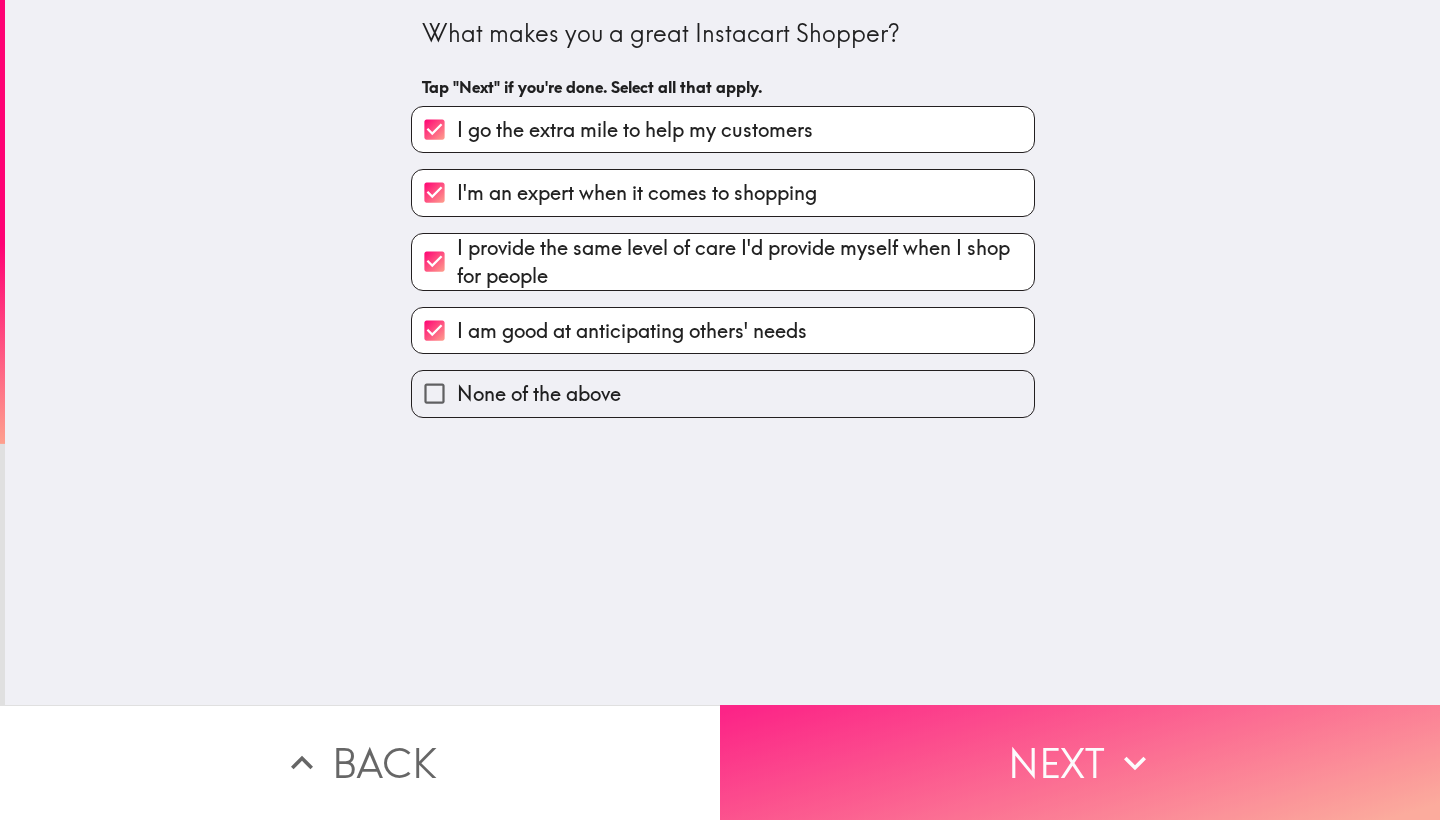 click 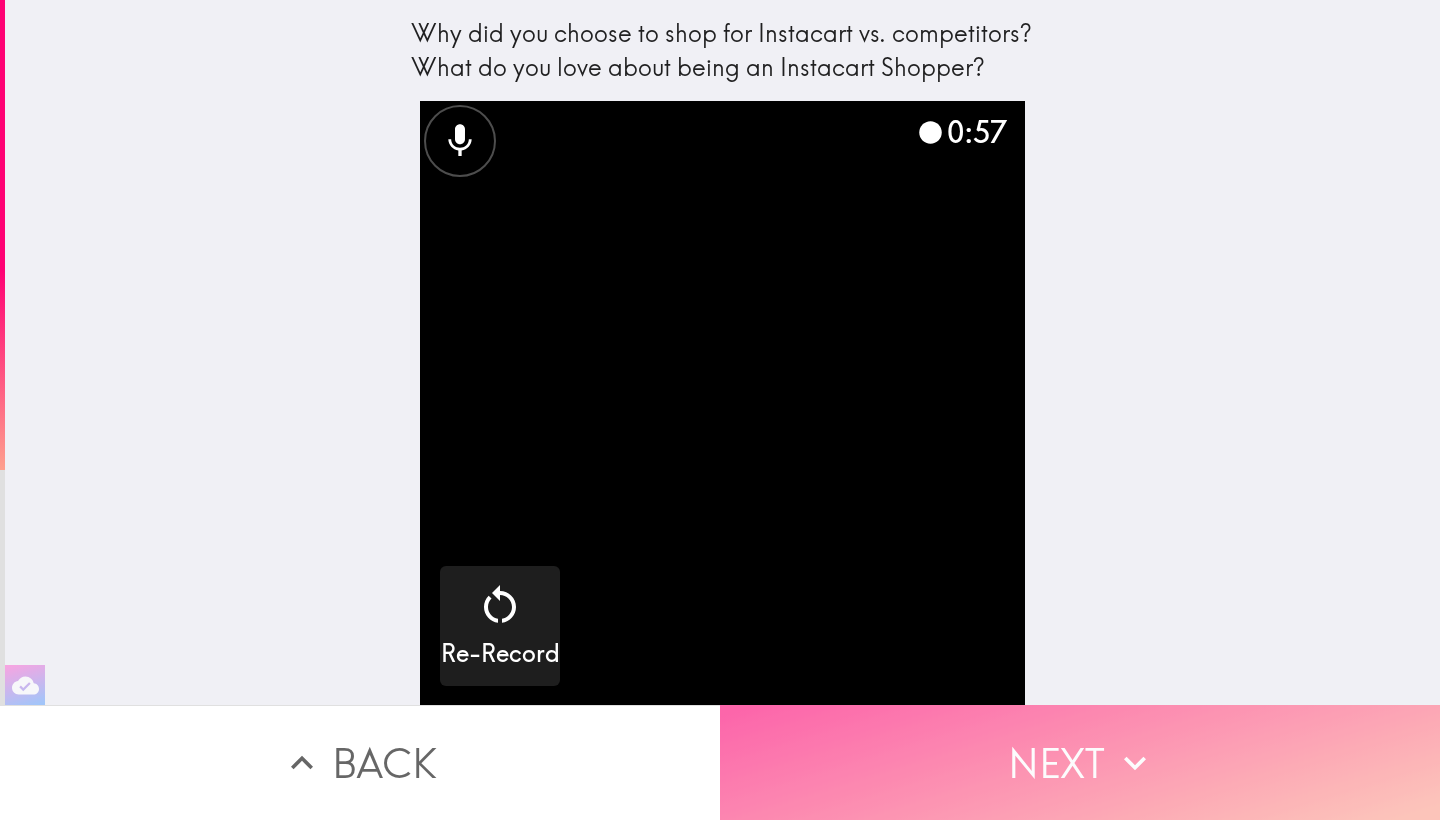click on "Next" at bounding box center [1080, 762] 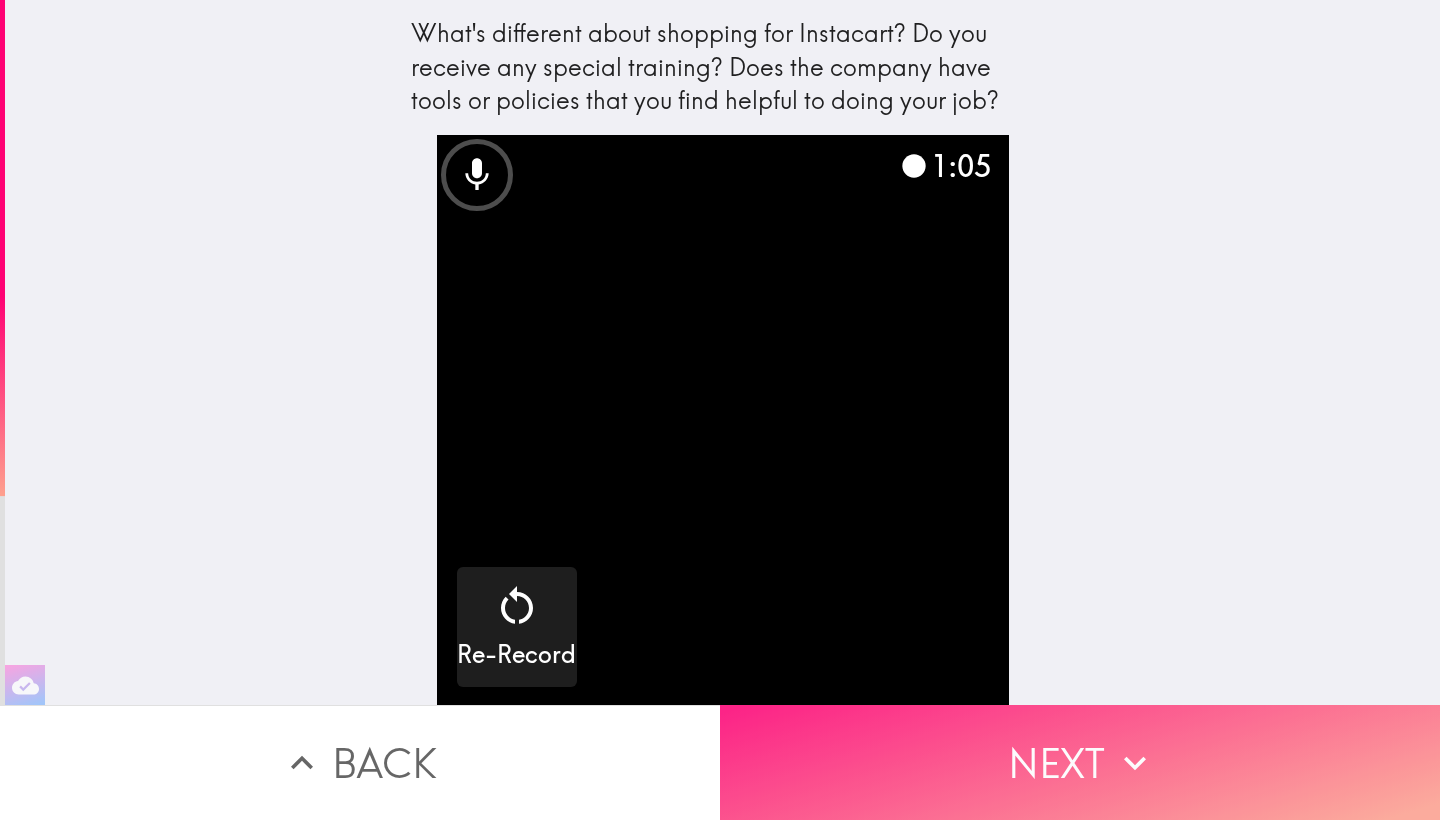 click on "Next" at bounding box center [1080, 762] 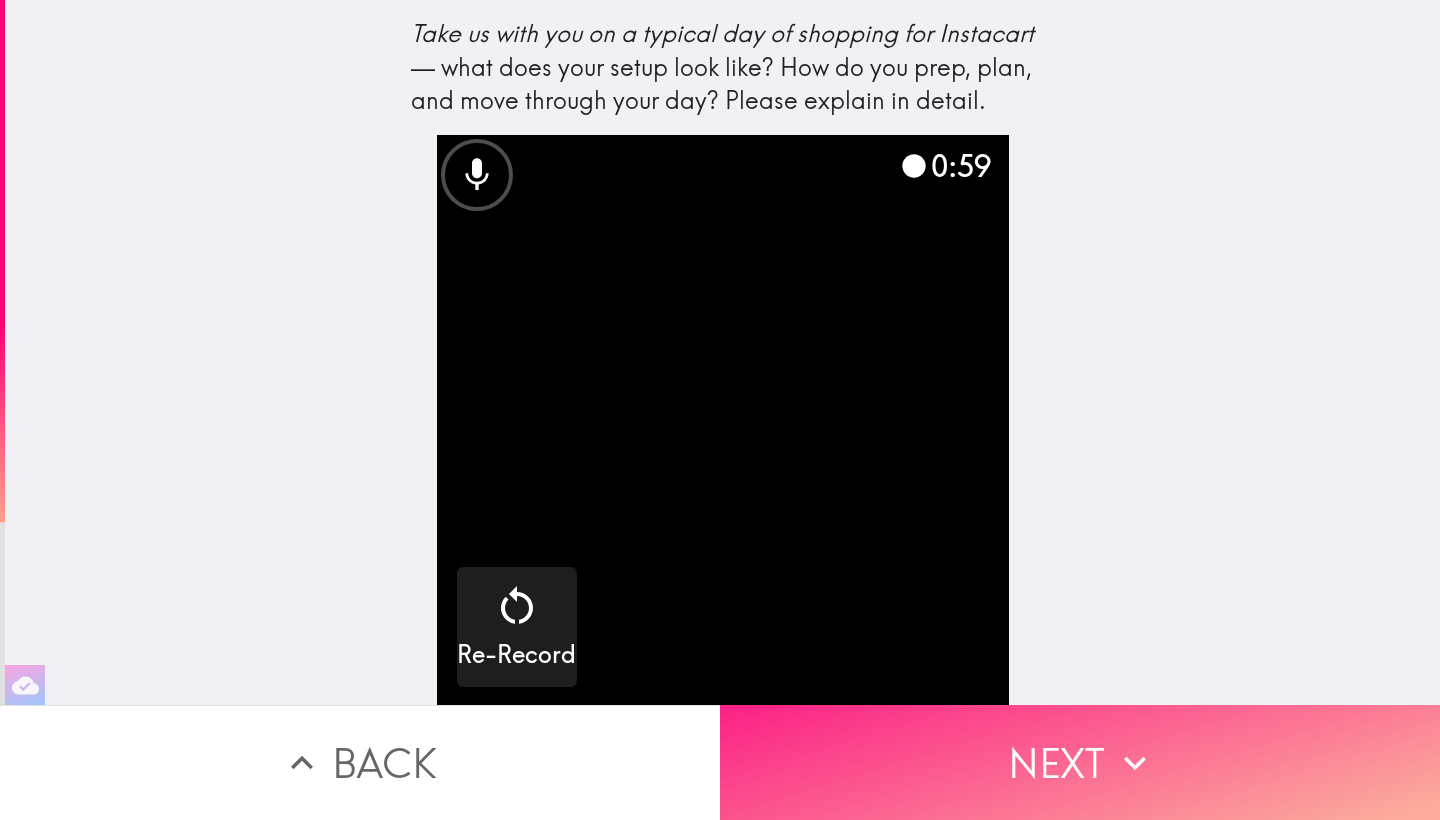 click on "Next" at bounding box center [1080, 762] 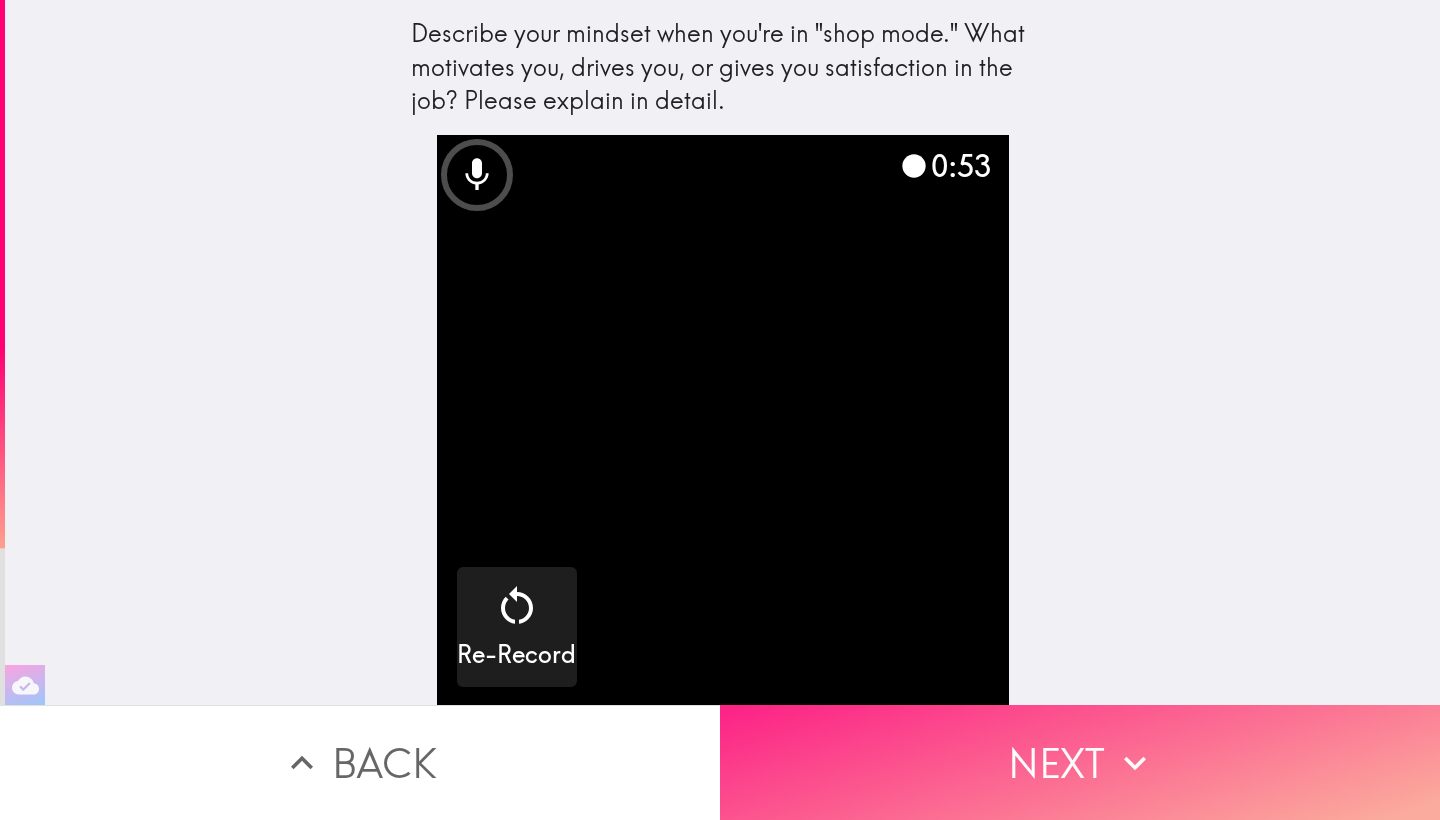 click on "Next" at bounding box center (1080, 762) 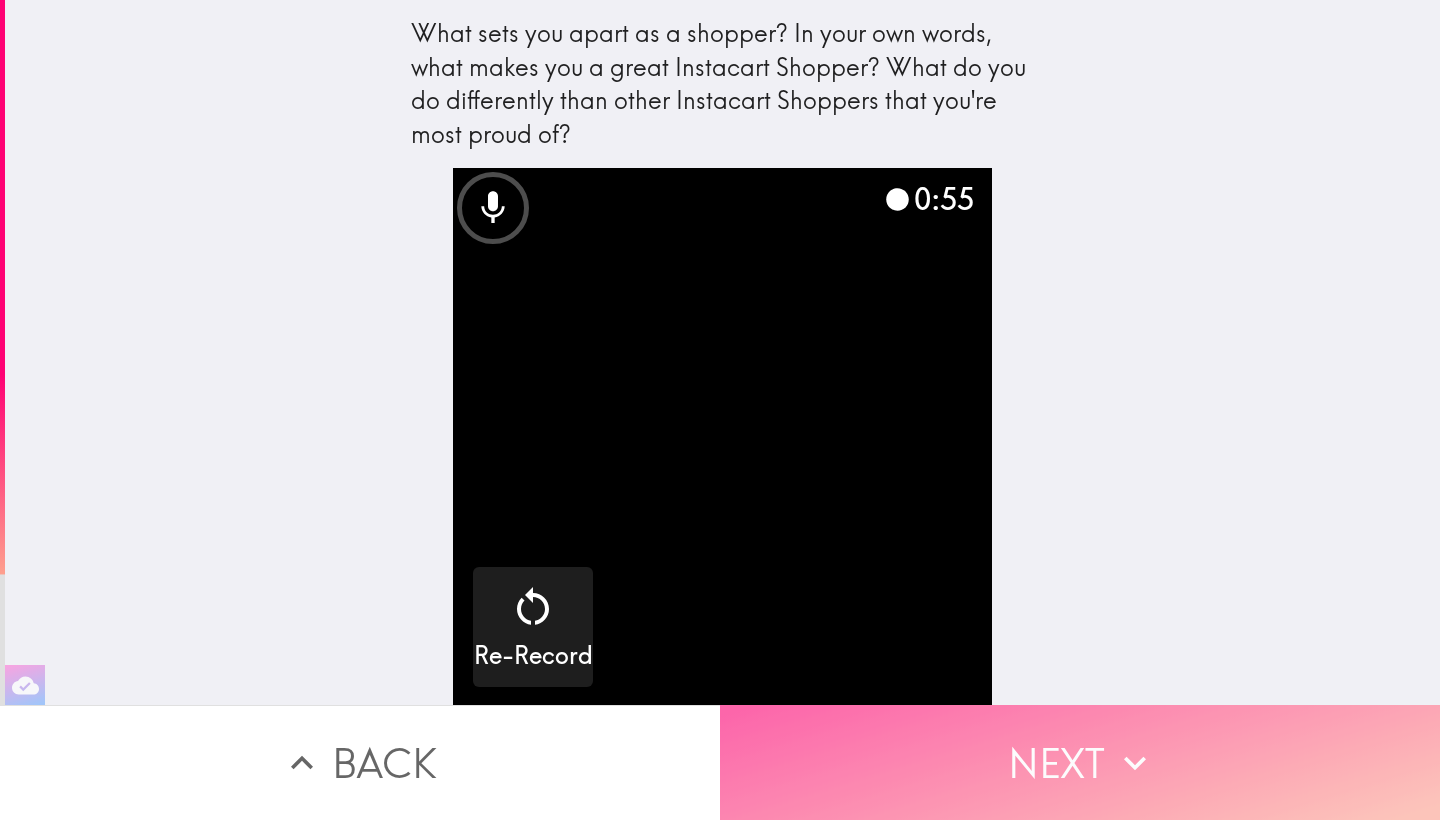 click on "Next" at bounding box center (1080, 762) 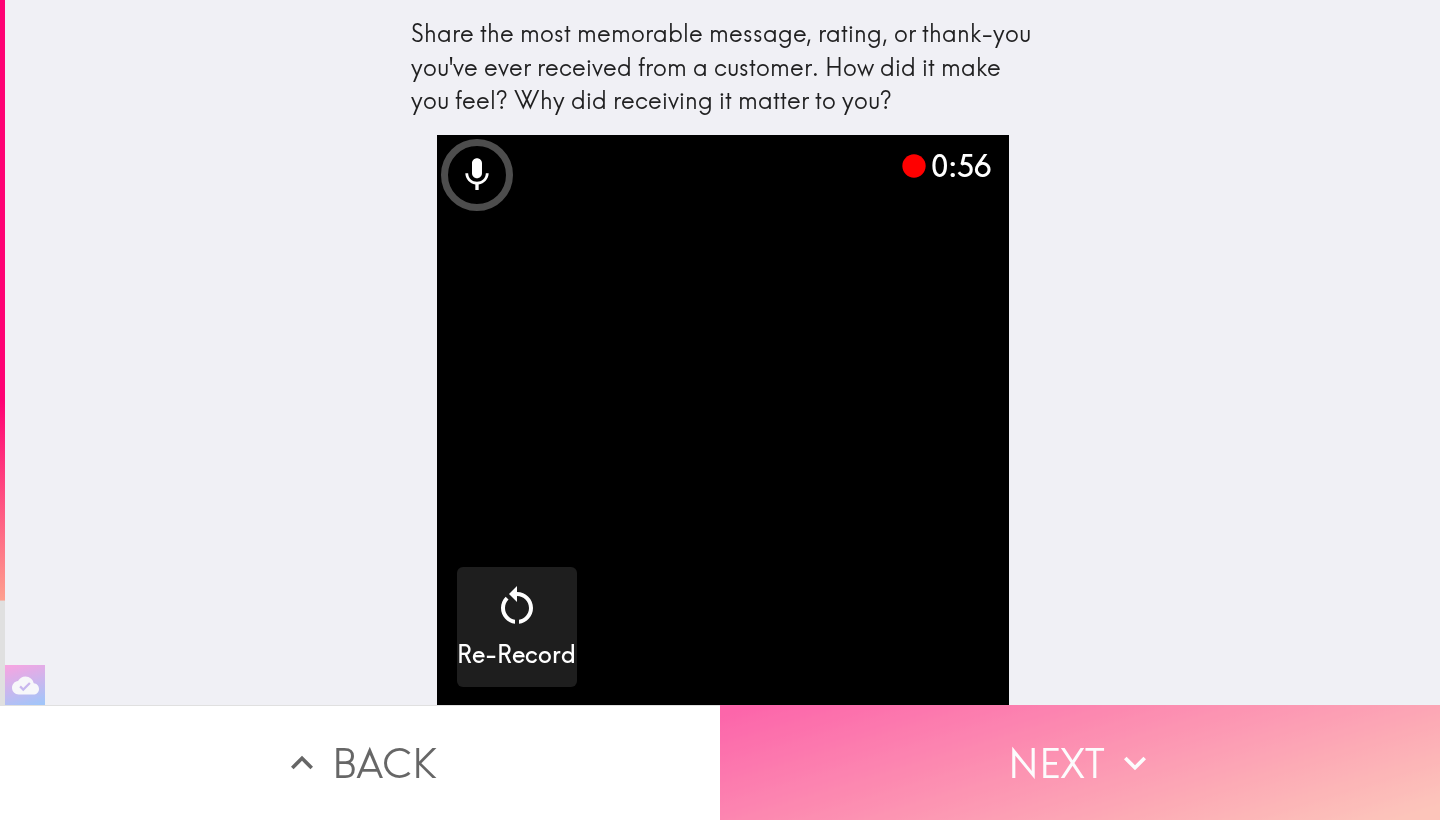 click on "Next" at bounding box center [1080, 762] 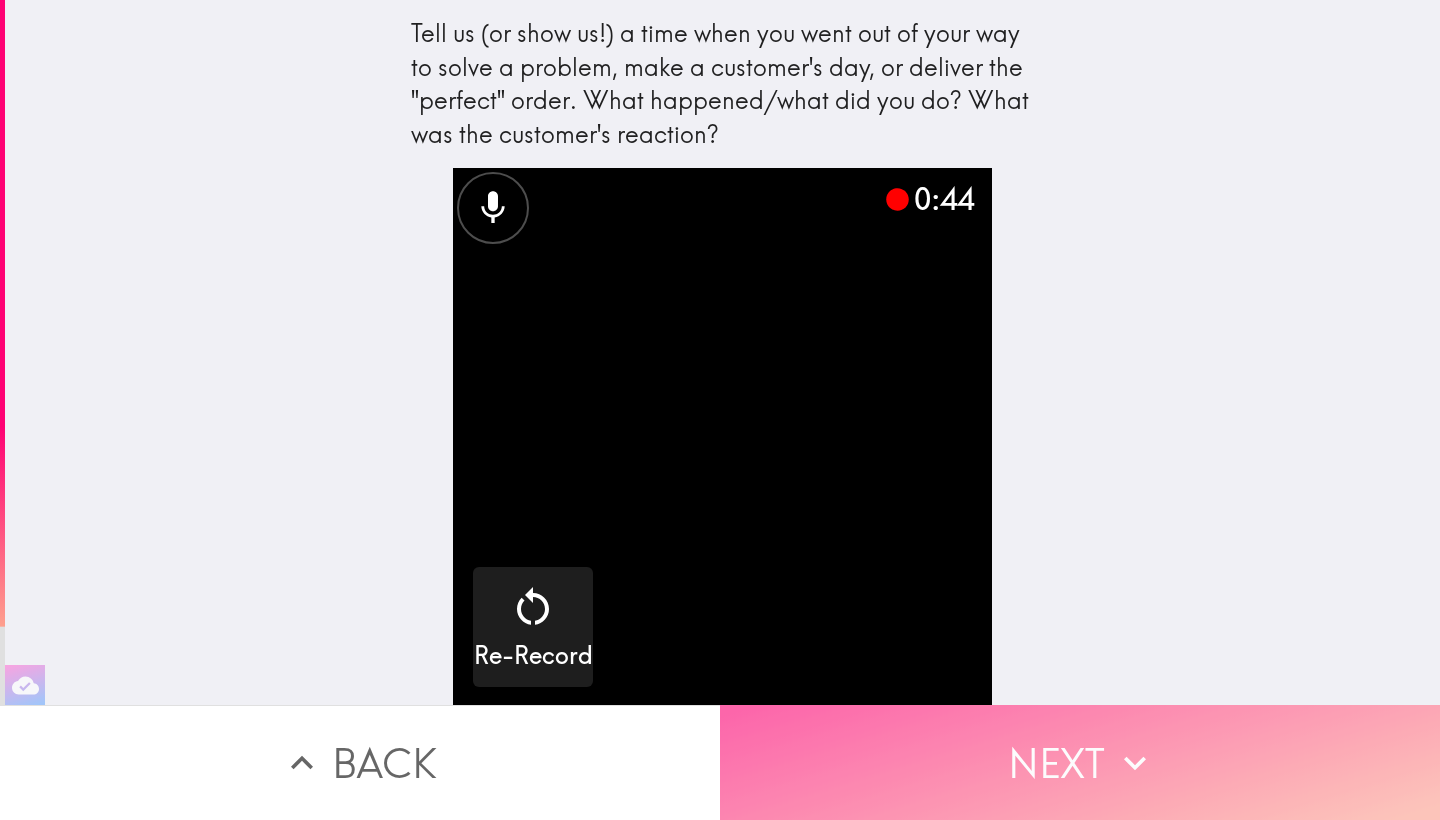 click on "Next" at bounding box center (1080, 762) 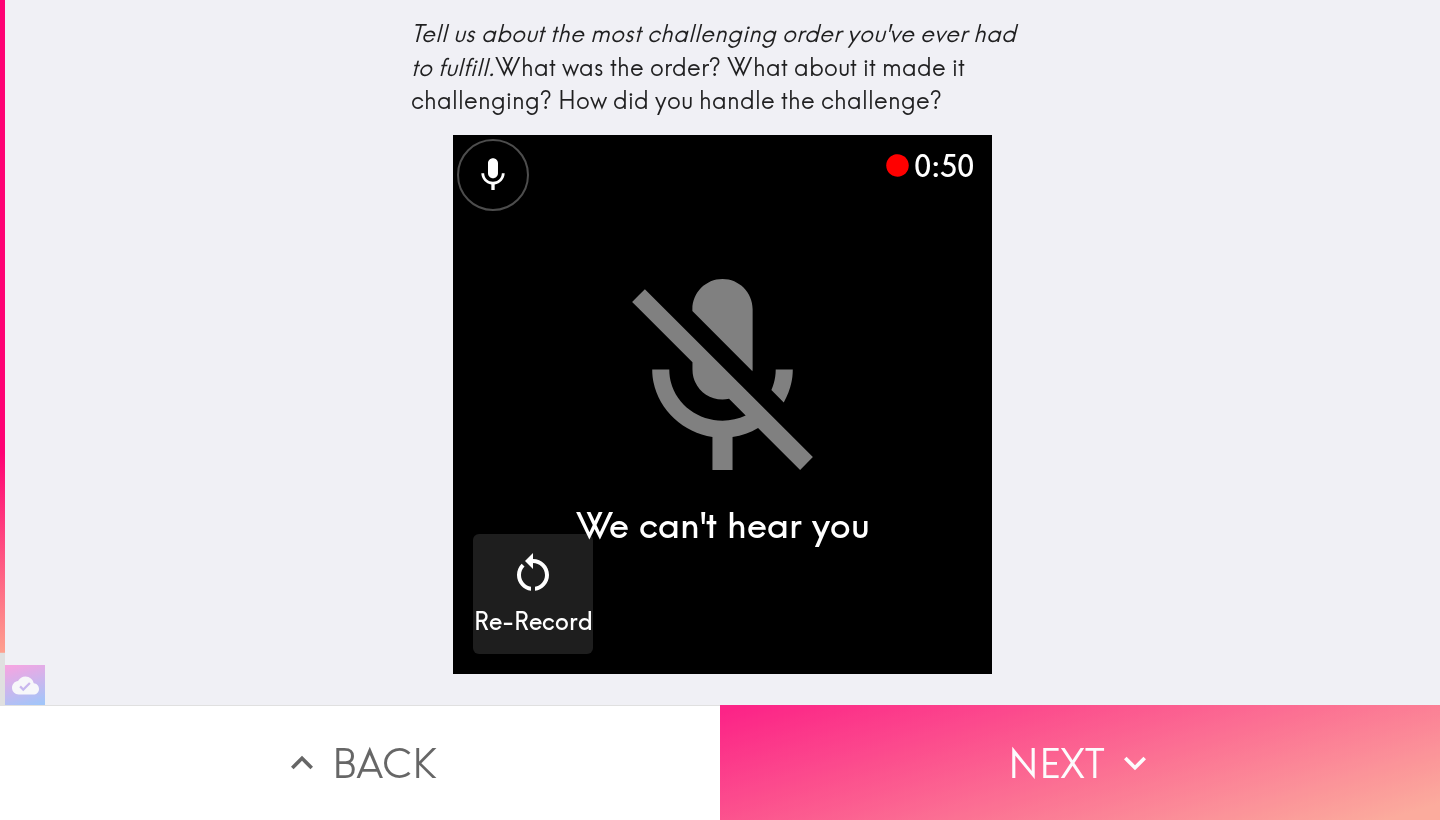 click on "Next" at bounding box center (1080, 762) 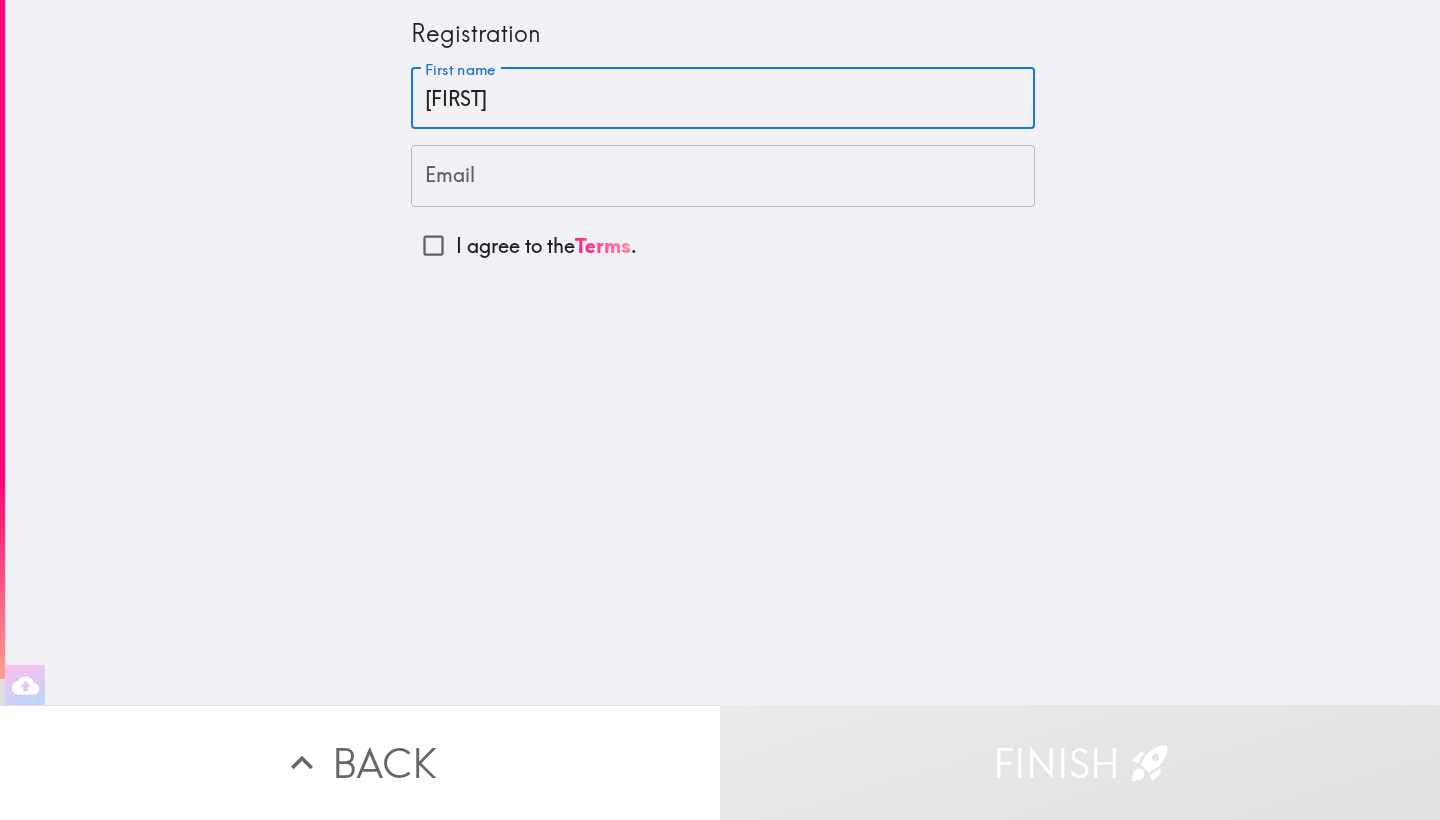 type on "[FIRST]" 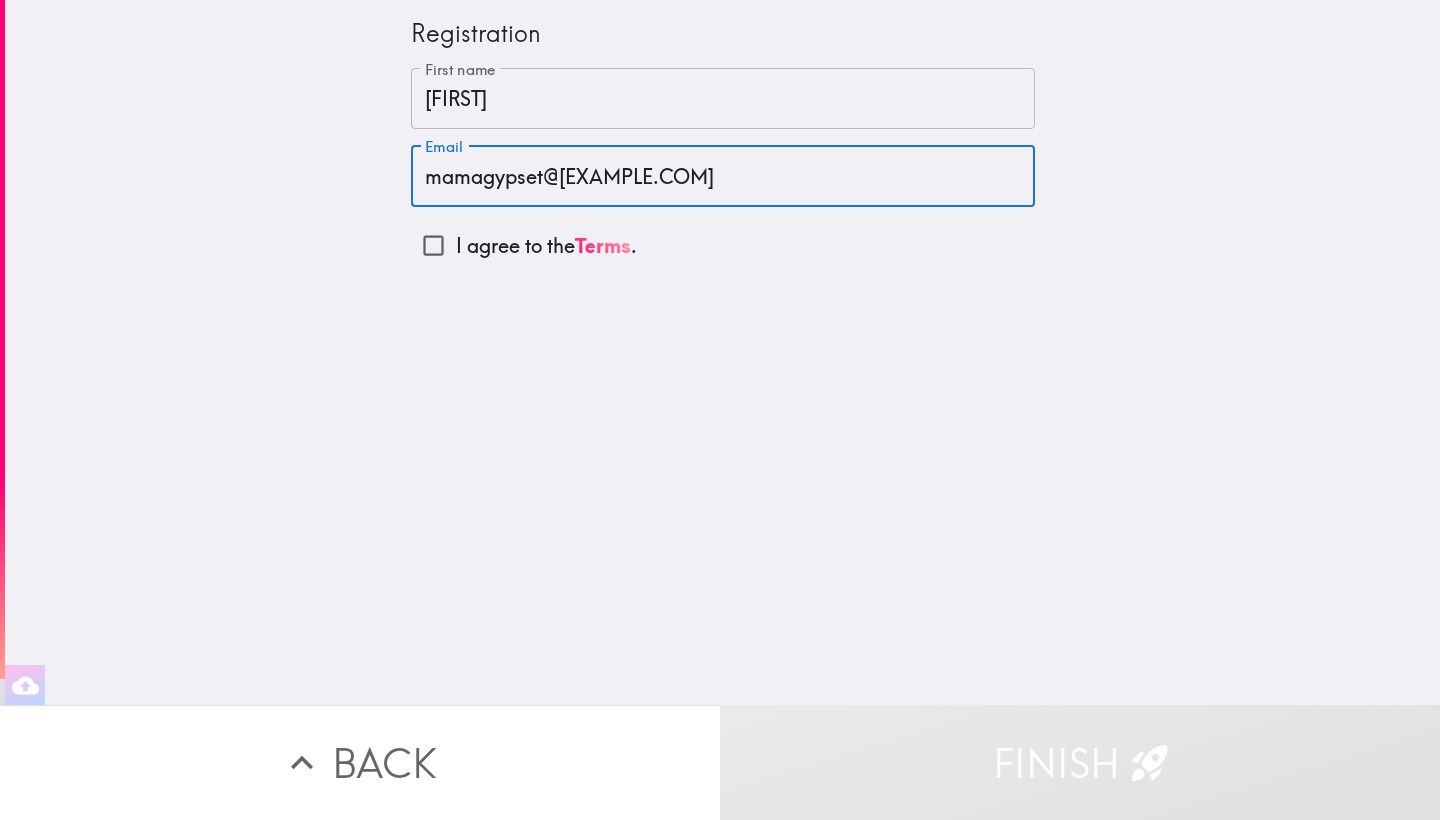 type on "mamagypset@[EXAMPLE.COM]" 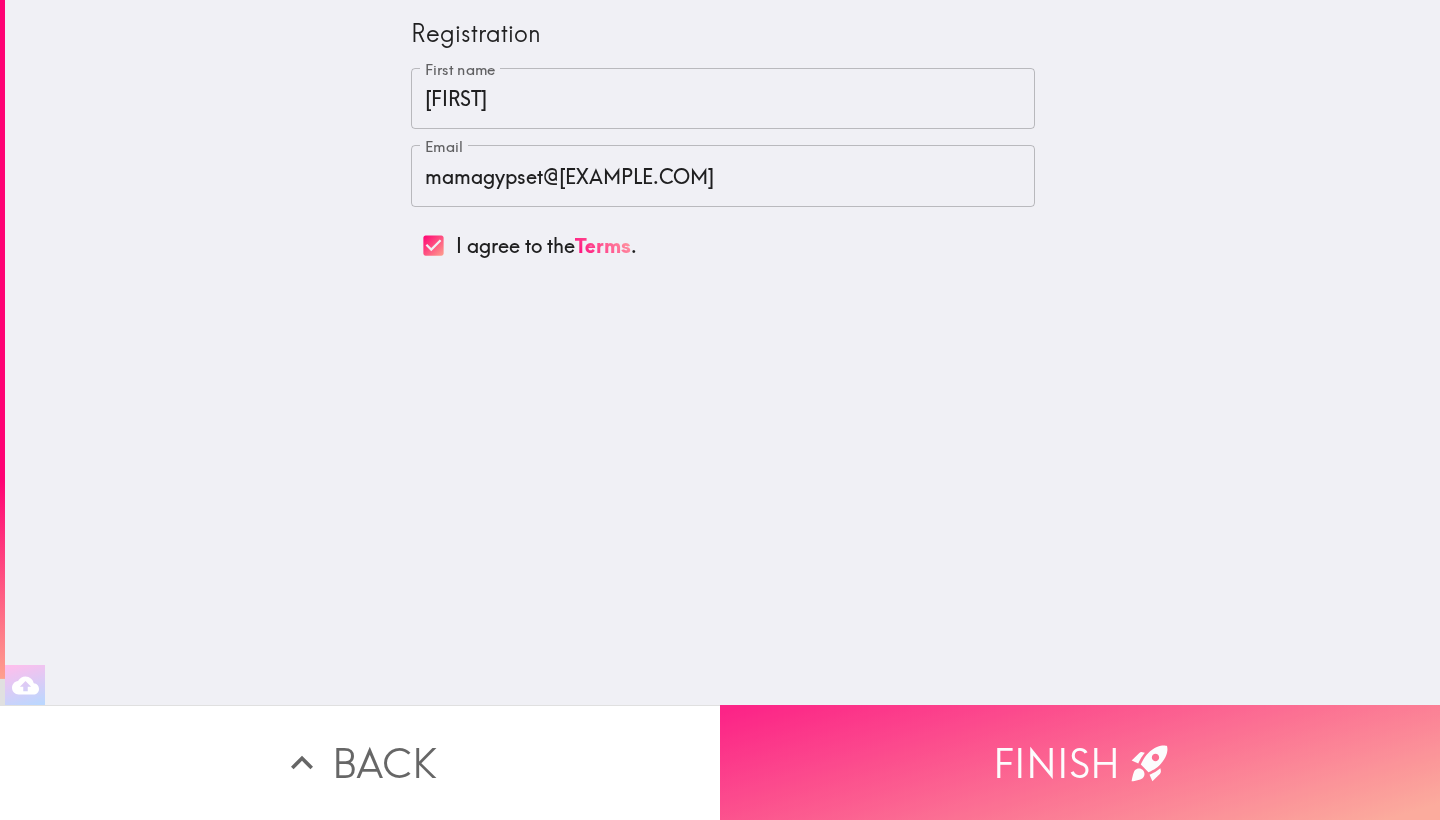 click on "Finish" at bounding box center [1080, 762] 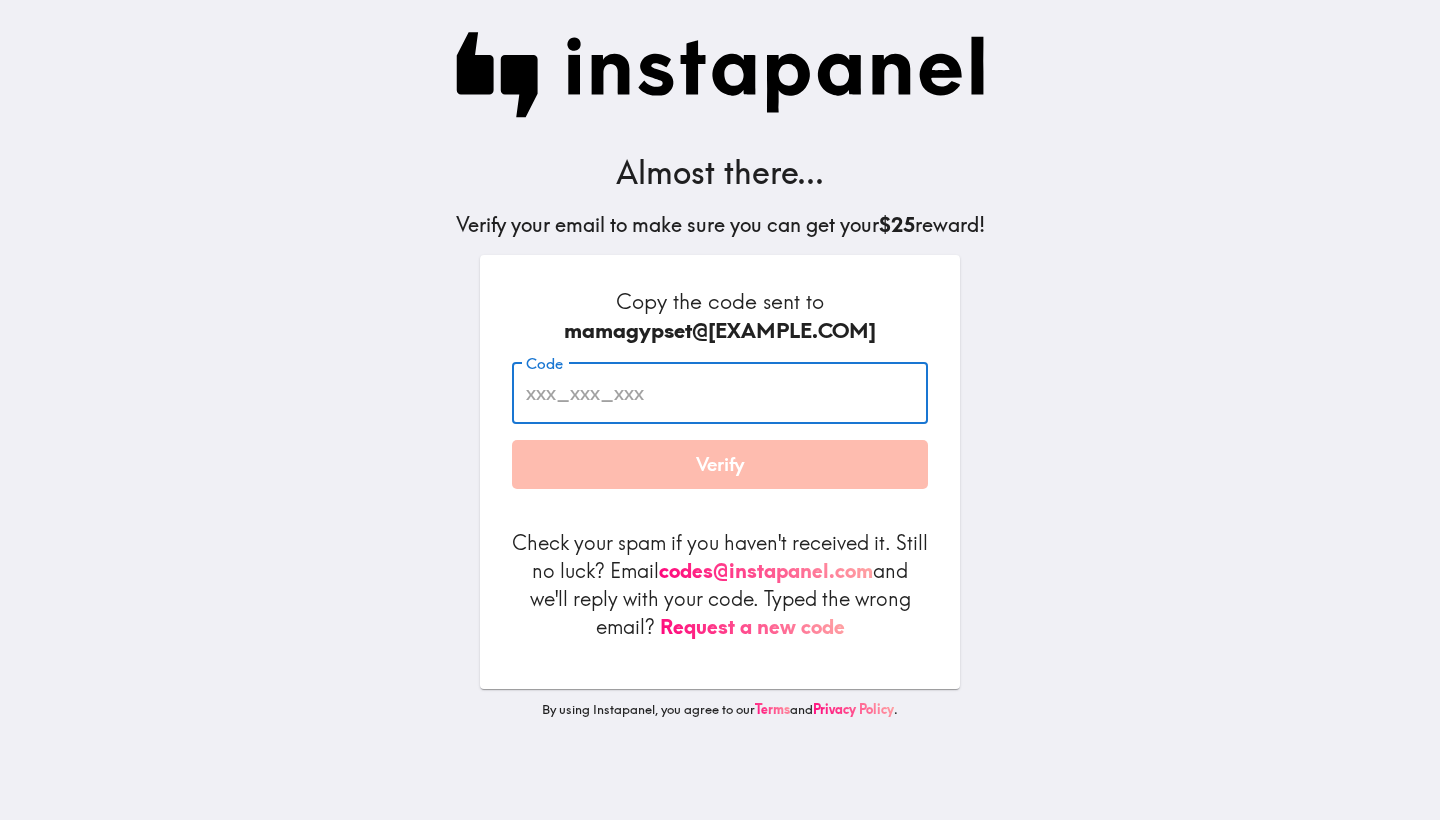 click on "Code" at bounding box center [720, 393] 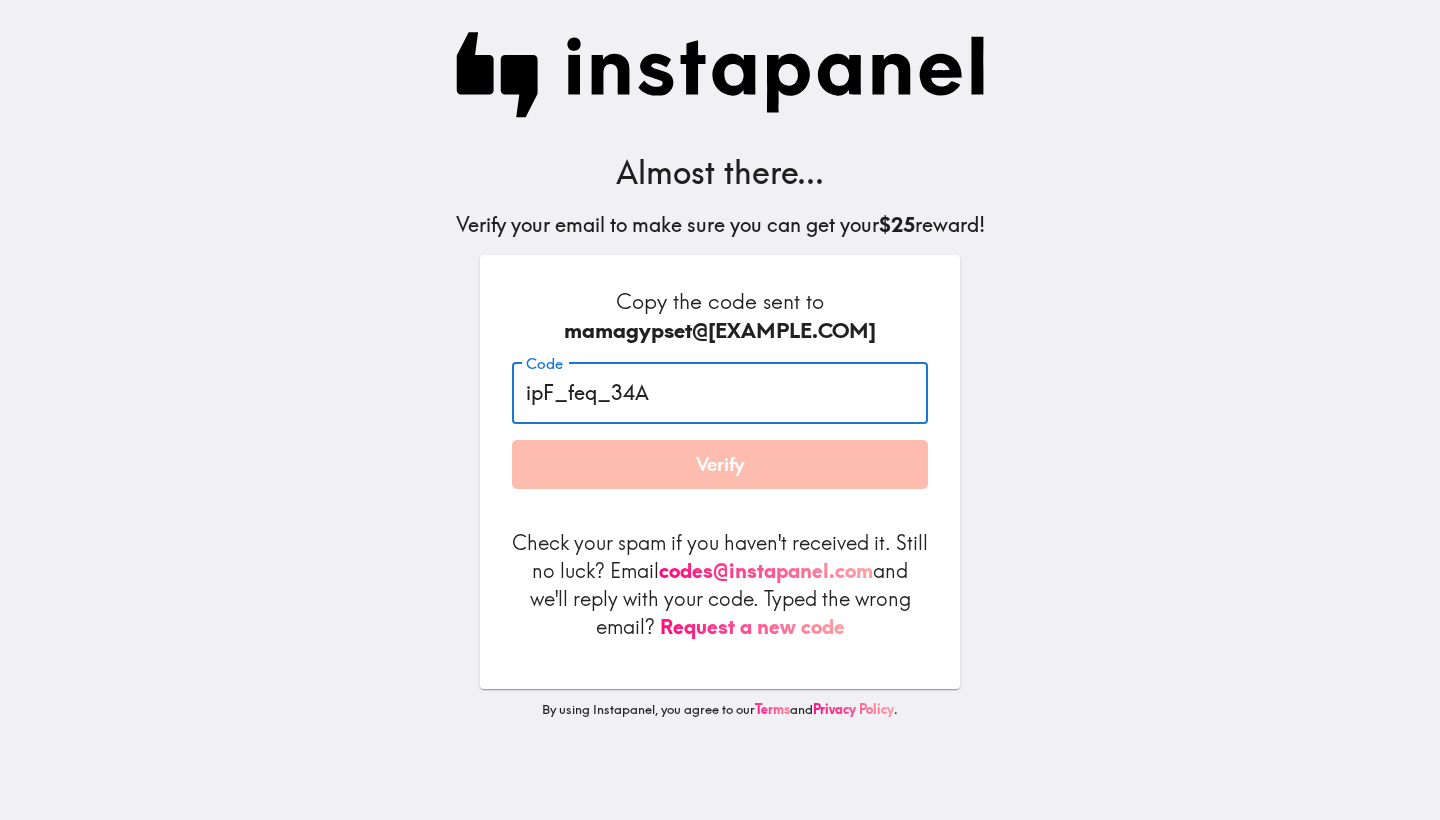 click on "ipF_feq_34A" at bounding box center (720, 393) 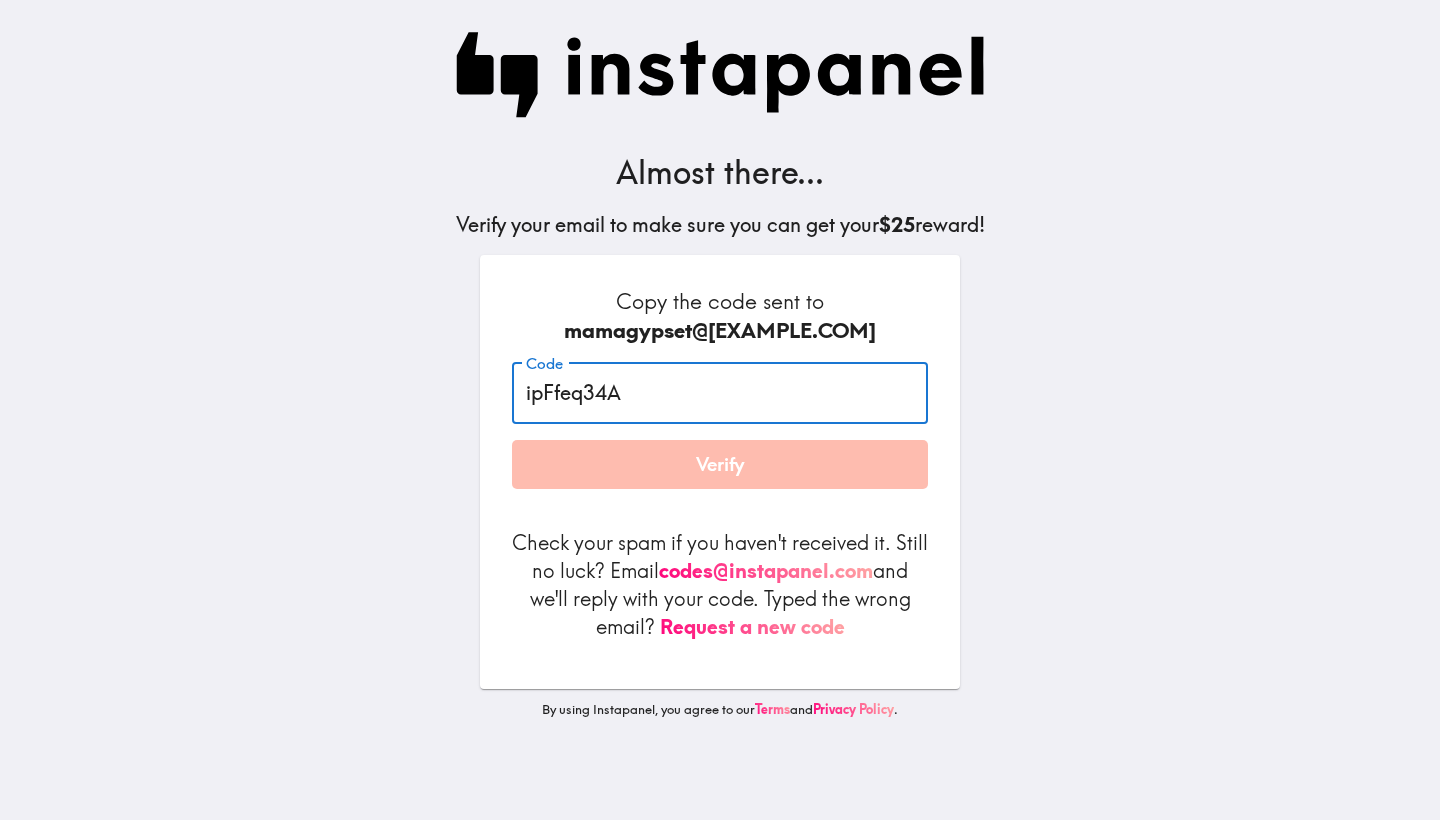 click on "ipFfeq34A" at bounding box center (720, 393) 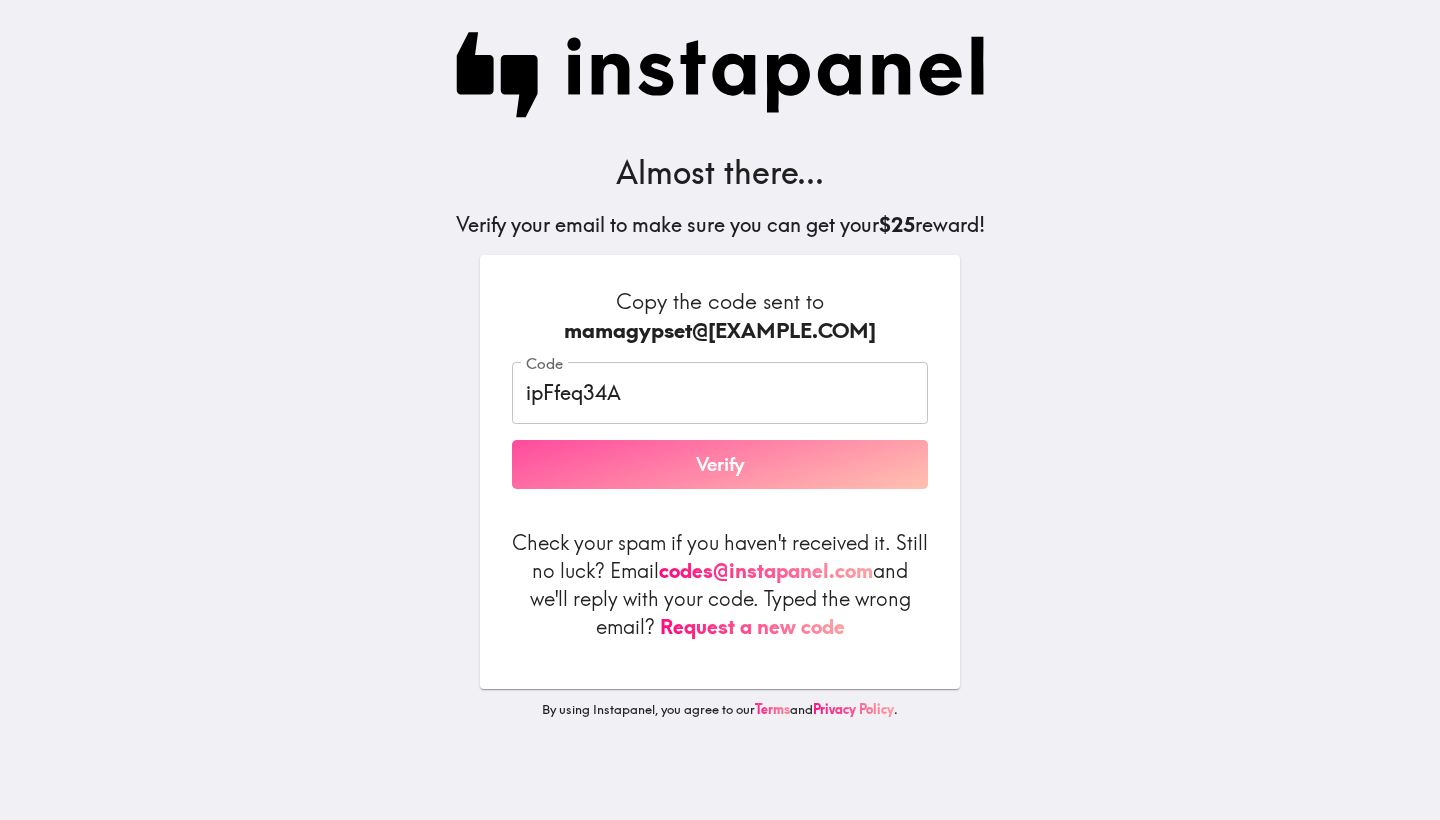 click on "Verify" at bounding box center [720, 465] 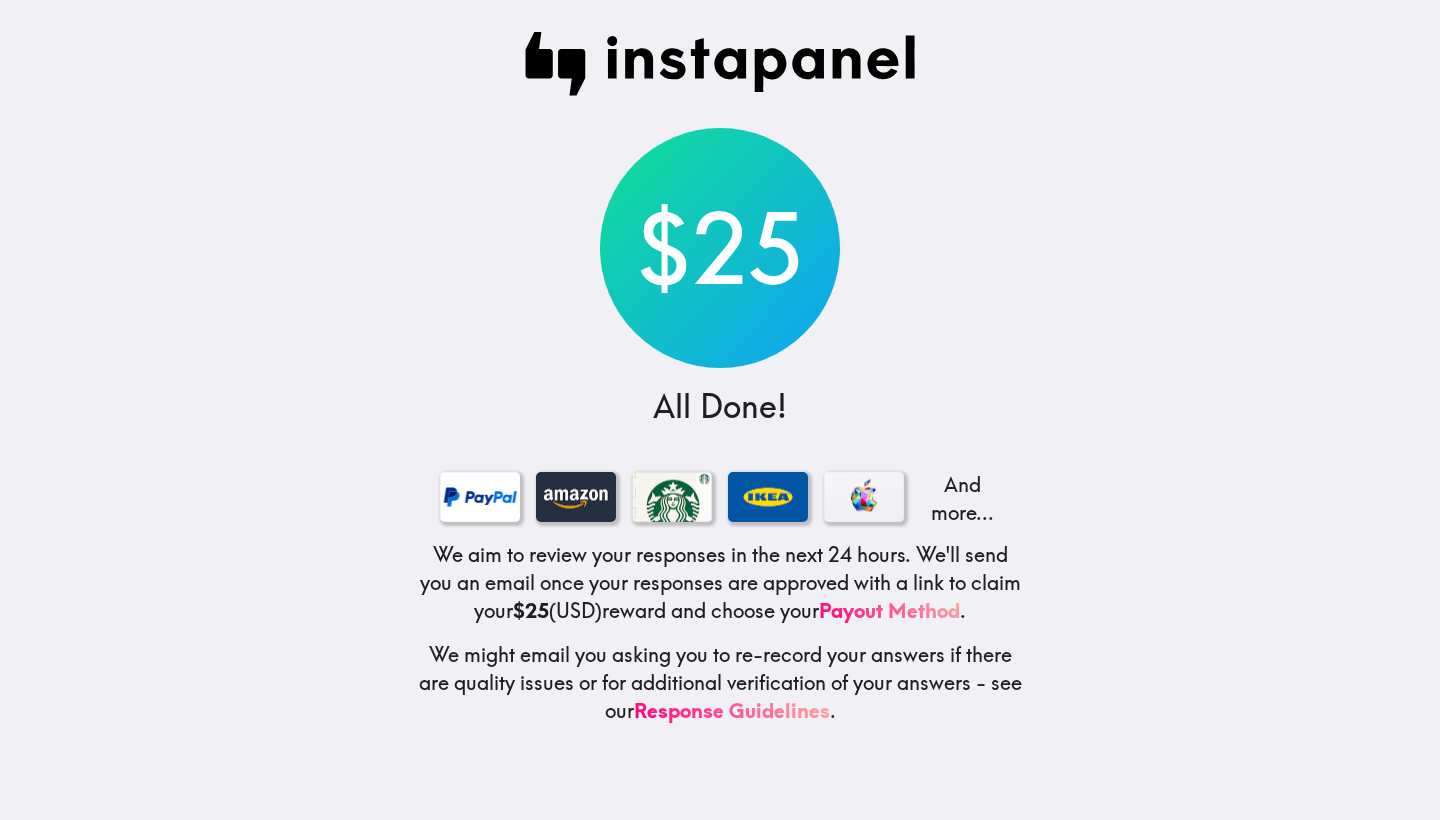 scroll, scrollTop: 0, scrollLeft: 0, axis: both 